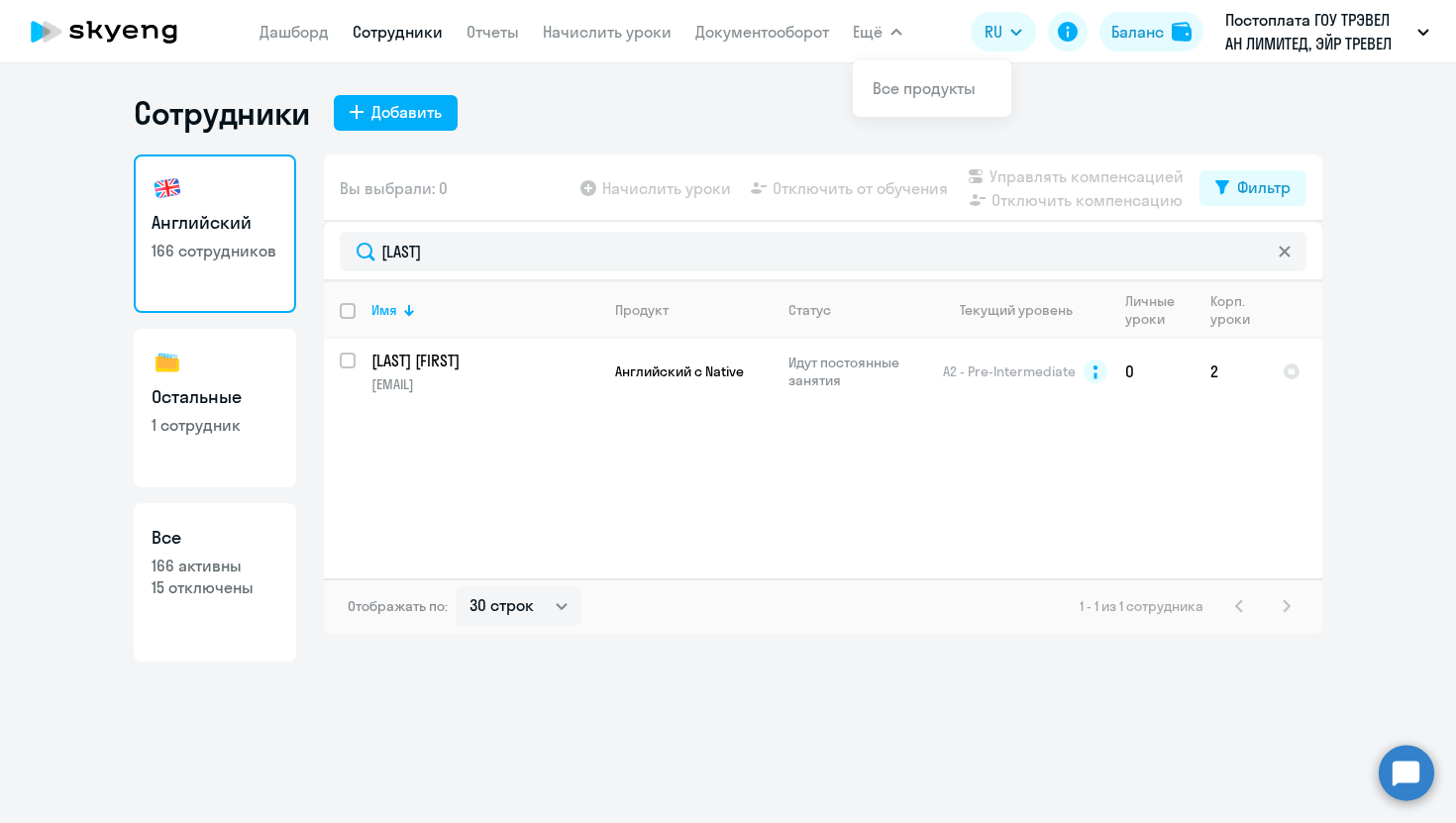 select on "30" 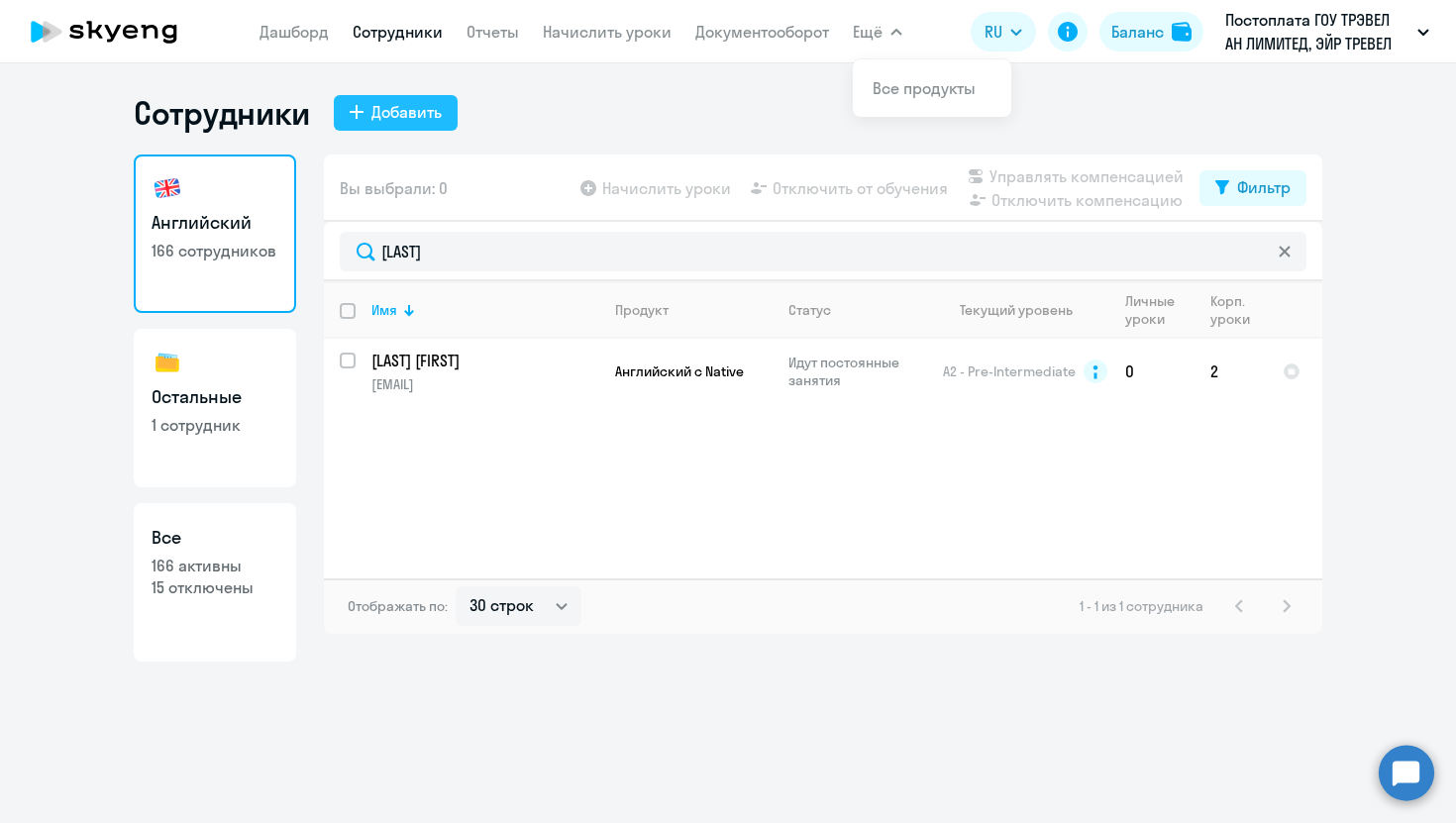 click on "Добавить" 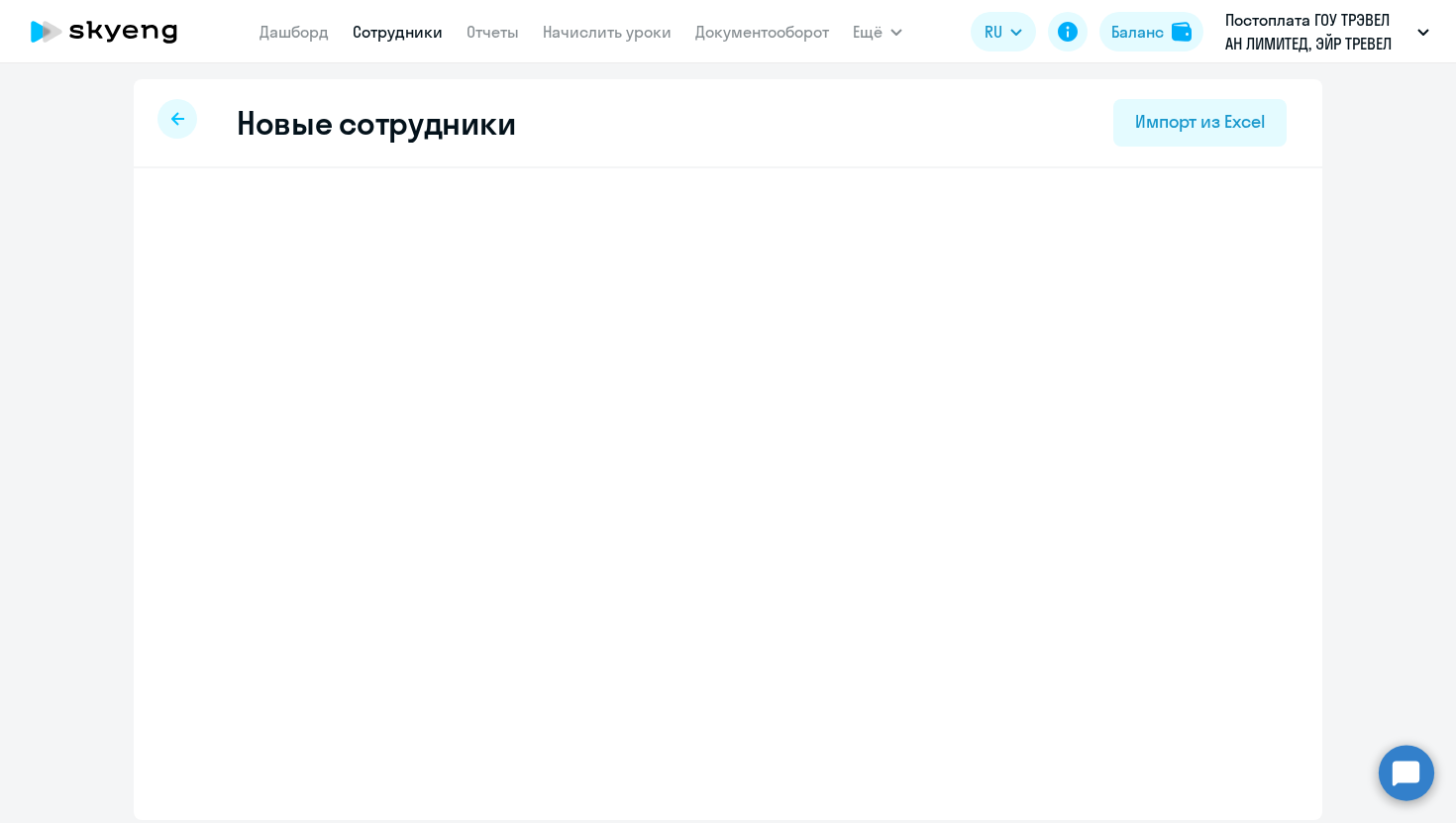 select on "english_adult_not_native_speaker" 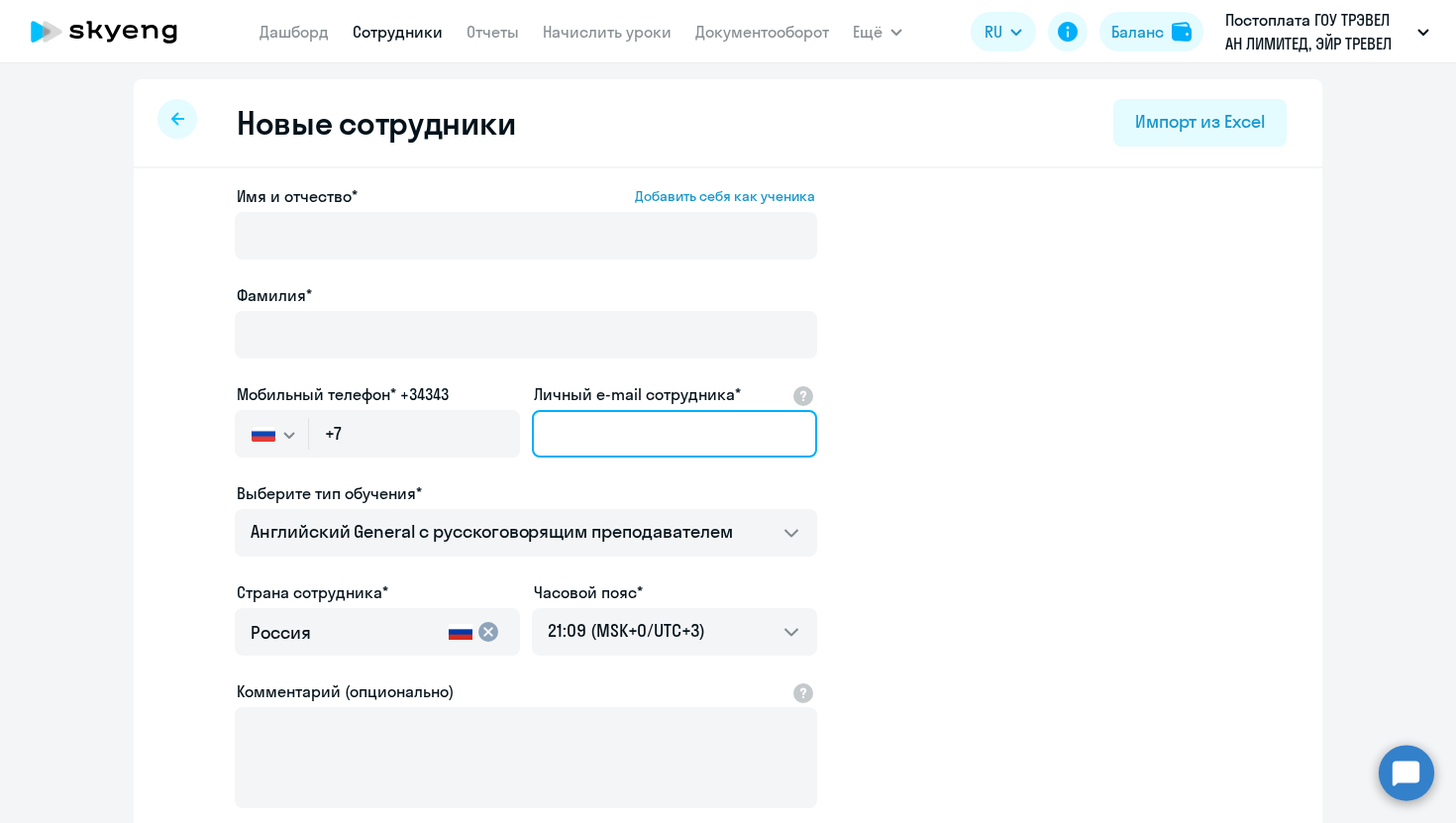click on "Личный e-mail сотрудника*" at bounding box center (675, 434) 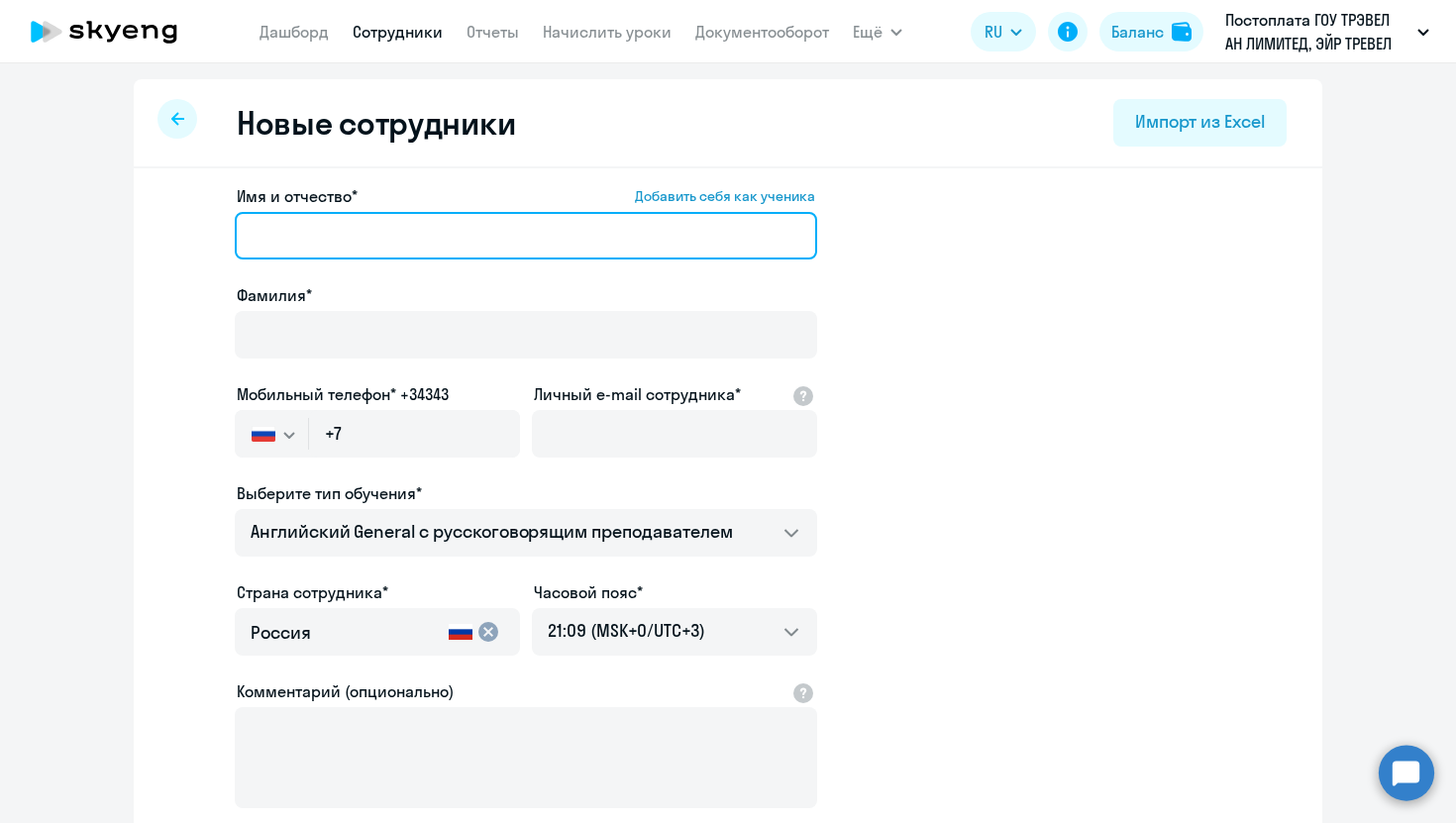 click on "Имя и отчество*  Добавить себя как ученика" at bounding box center [526, 236] 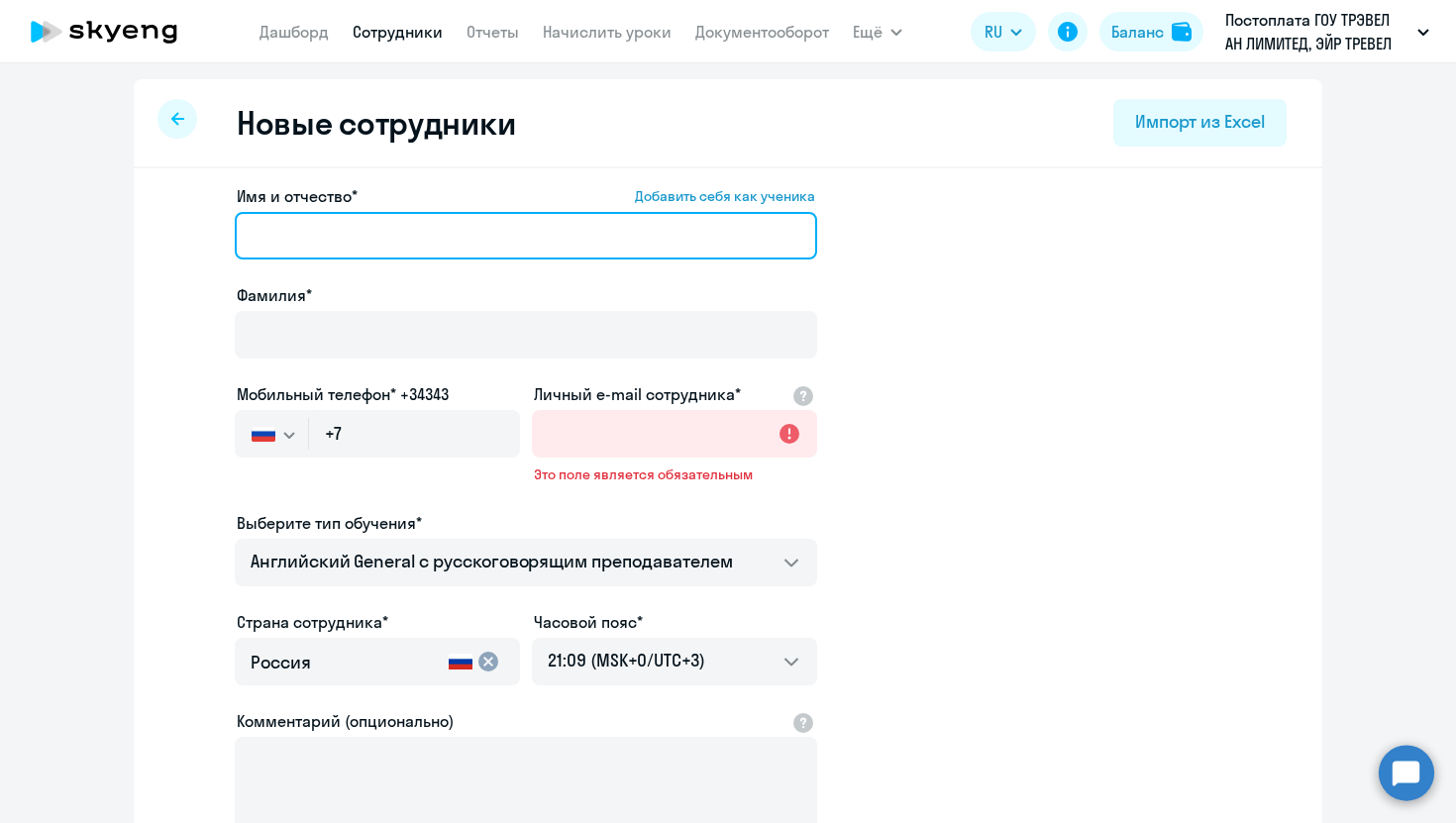 paste on "[FIRST] [LAST]" 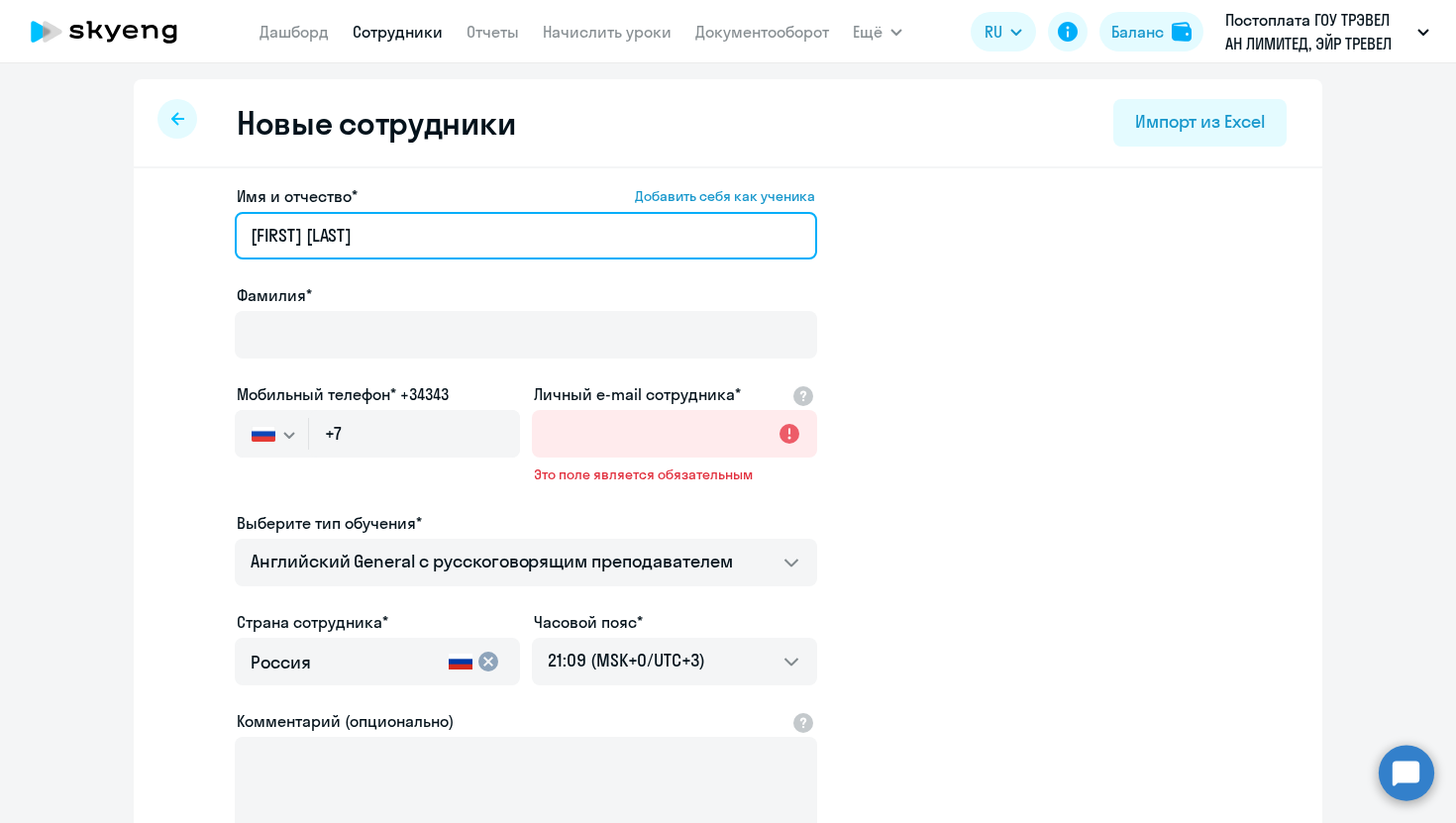 drag, startPoint x: 424, startPoint y: 223, endPoint x: 313, endPoint y: 231, distance: 111.28791 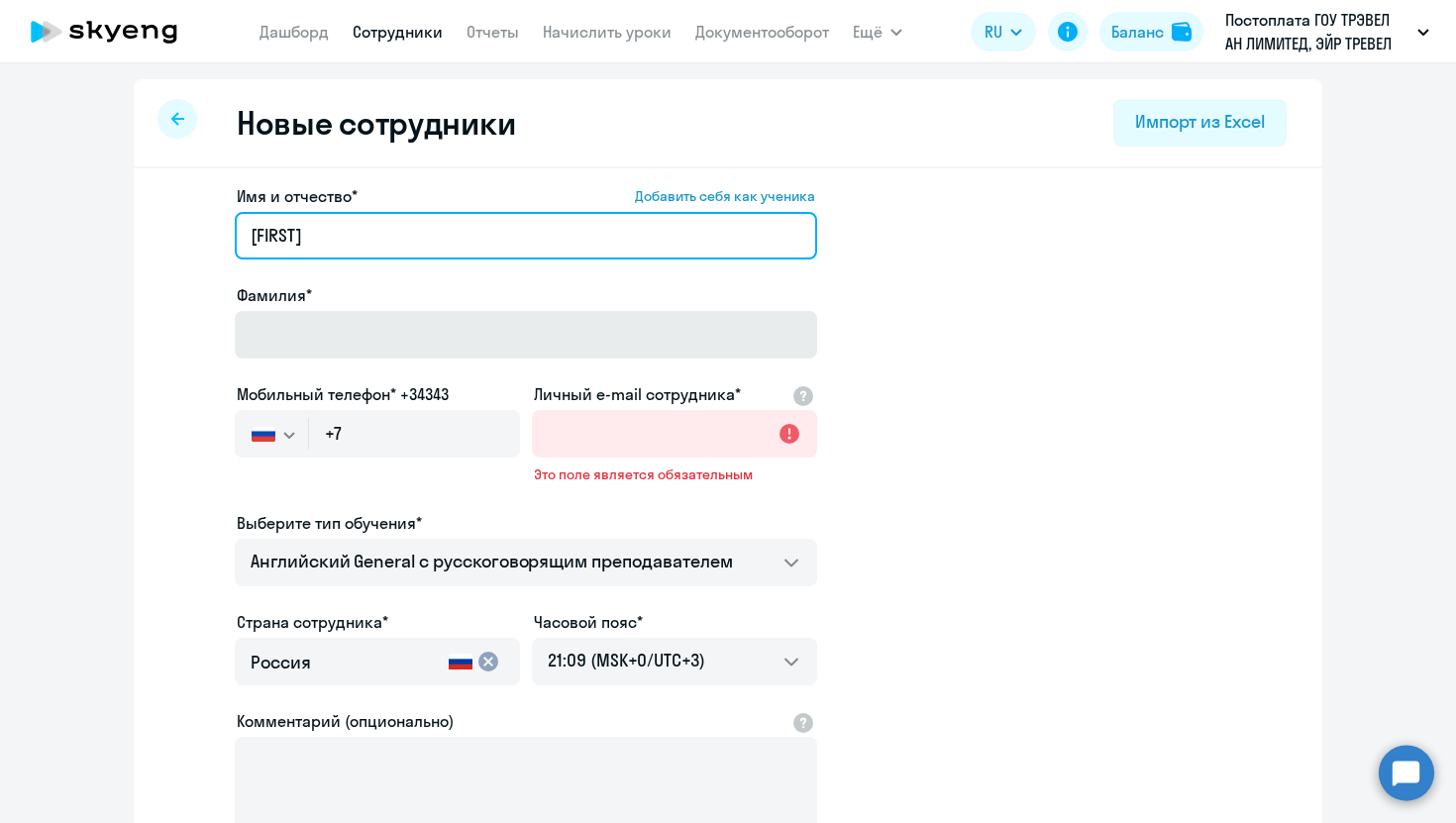 type on "[FIRST]" 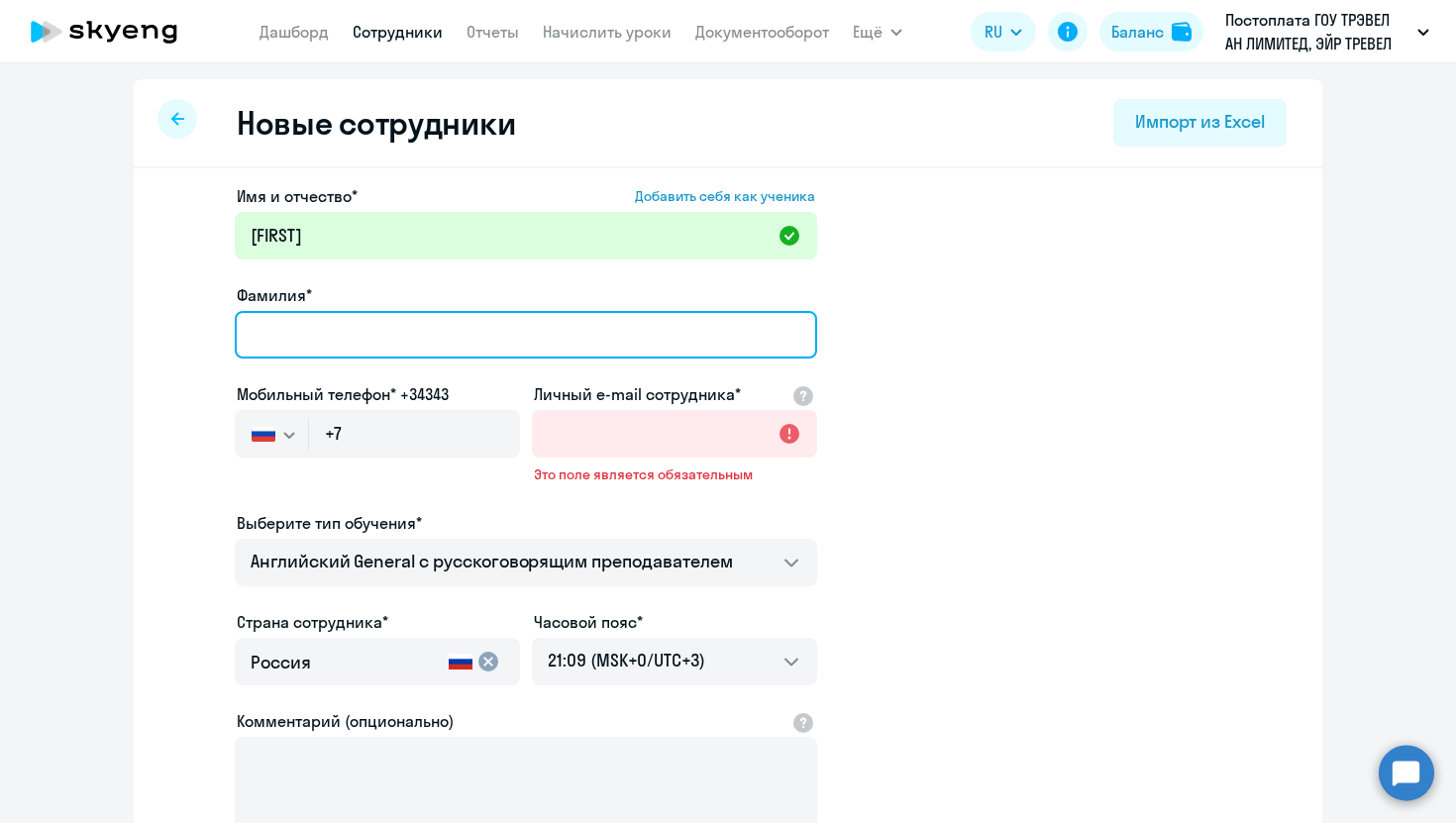 click on "Фамилия*" at bounding box center (526, 335) 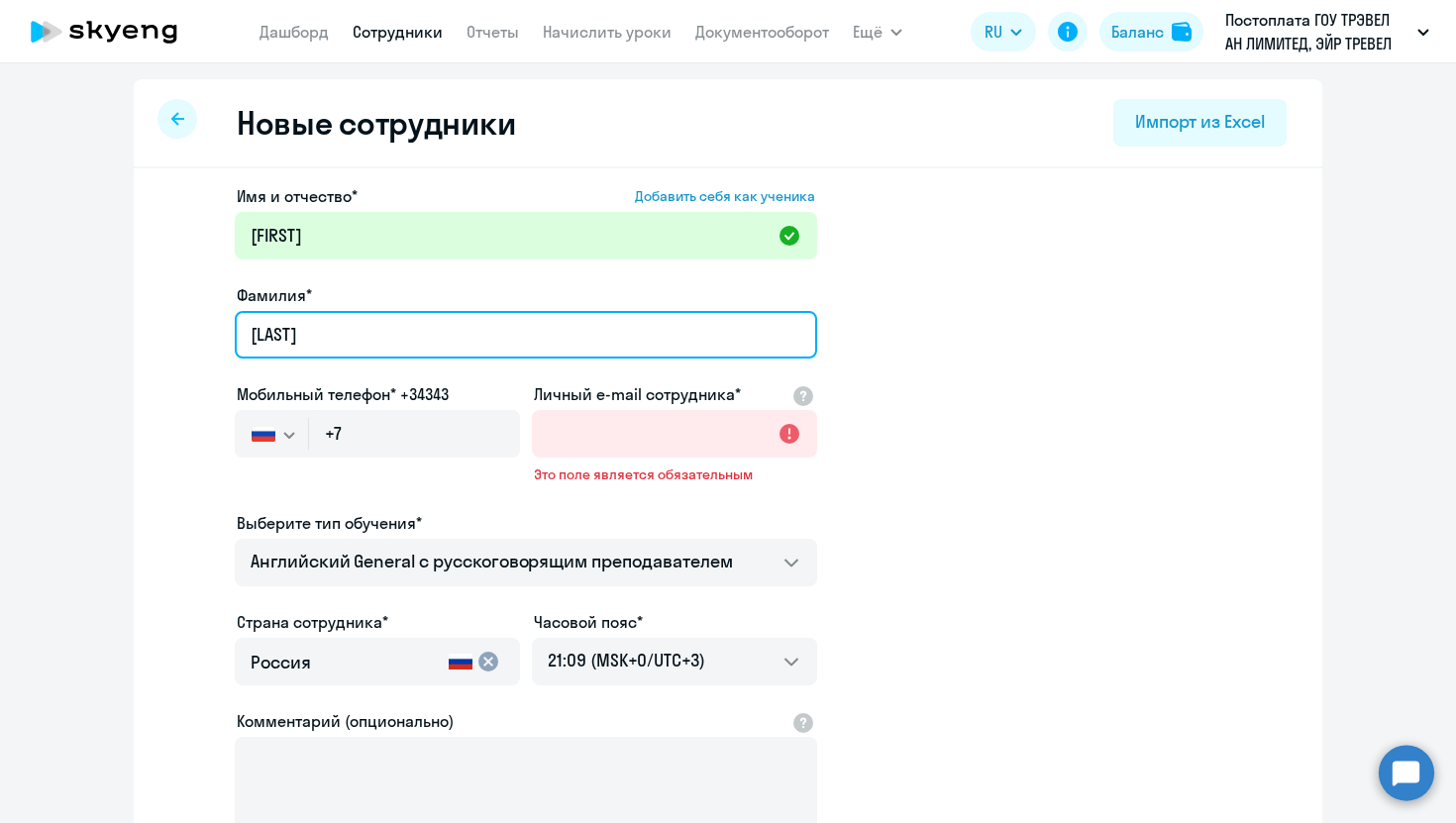 type on "[LAST]" 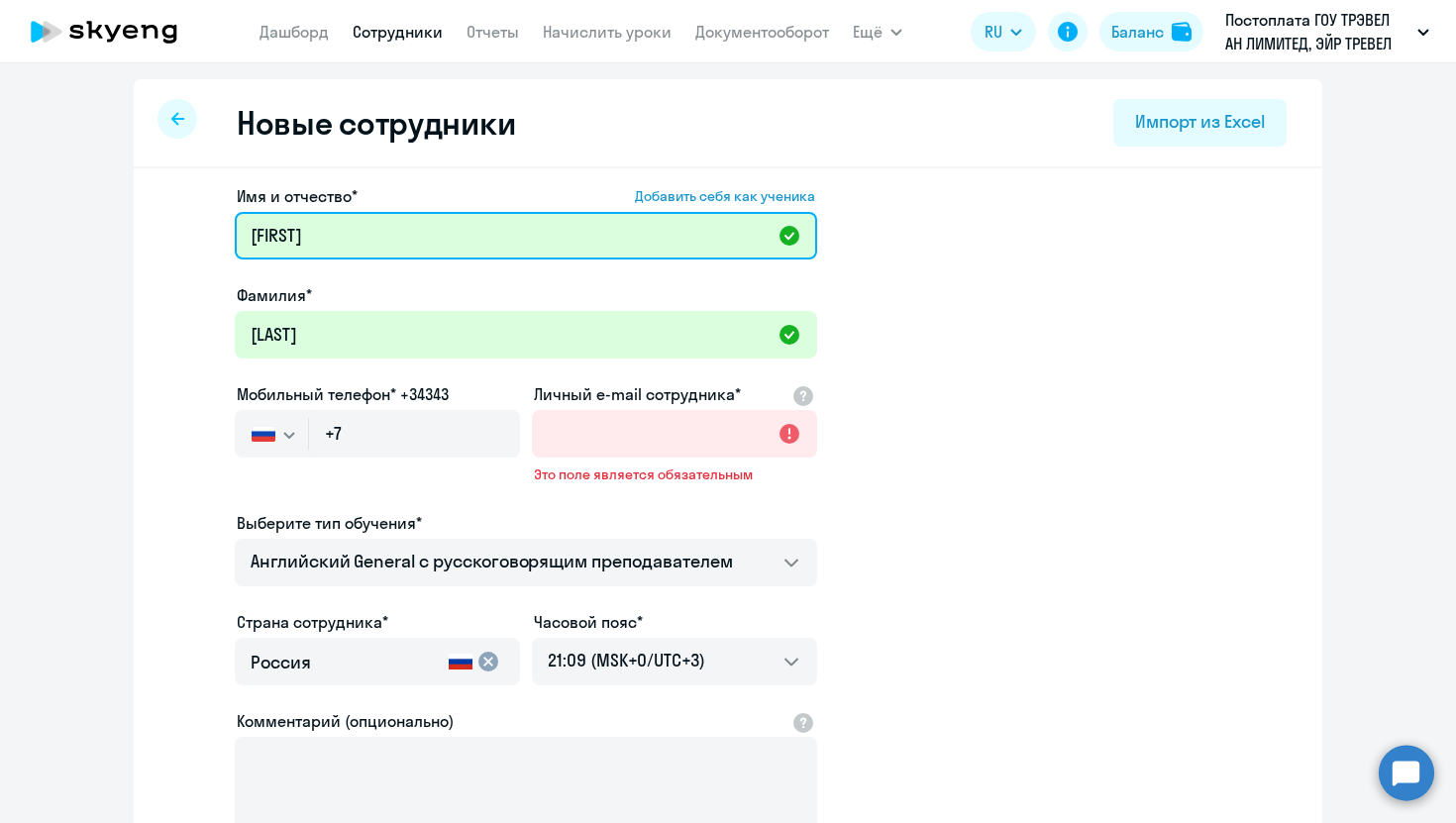 click on "[FIRST]" at bounding box center [526, 236] 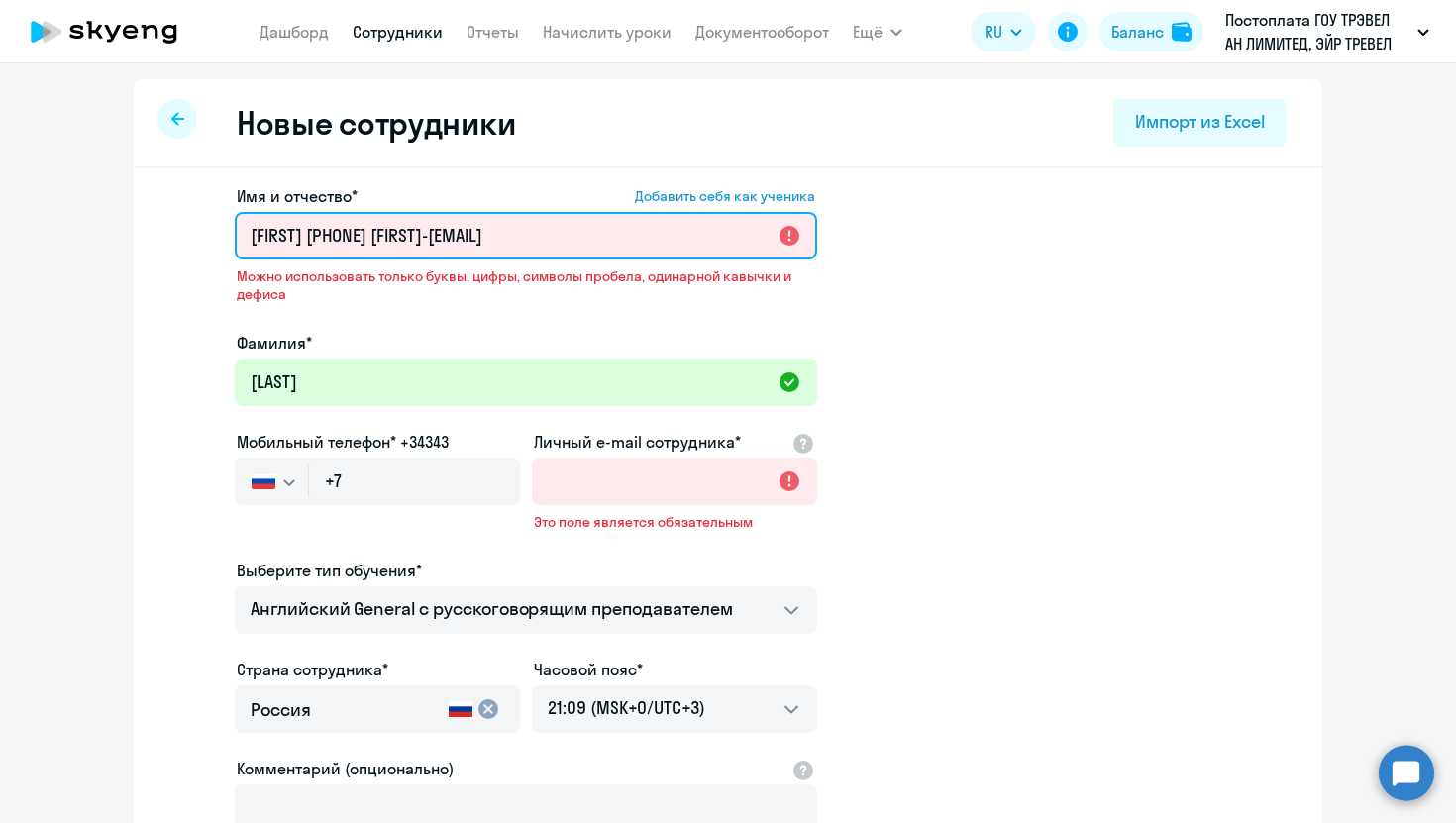 drag, startPoint x: 669, startPoint y: 235, endPoint x: 447, endPoint y: 233, distance: 222.00901 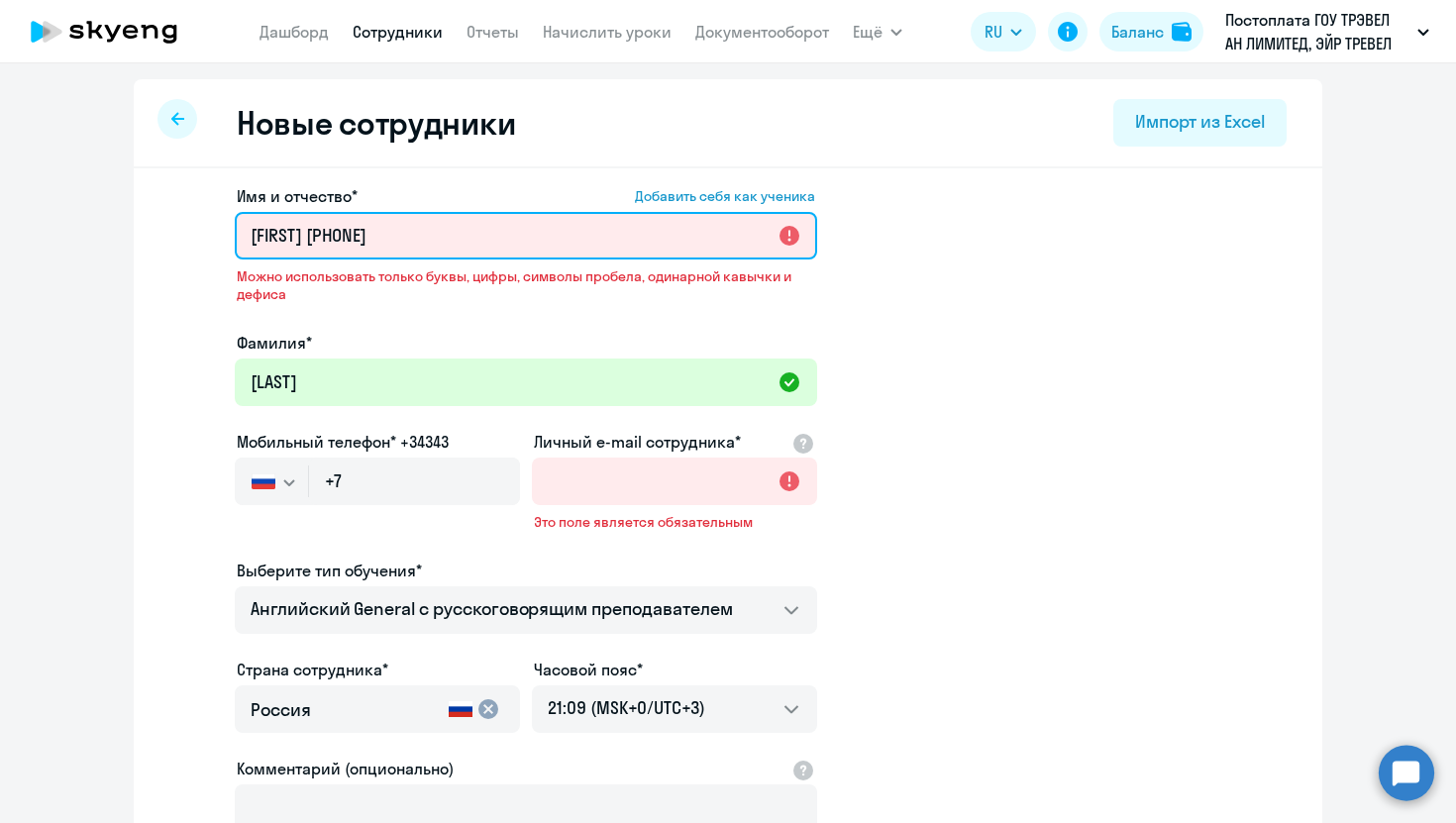 type on "[FIRST] [PHONE]" 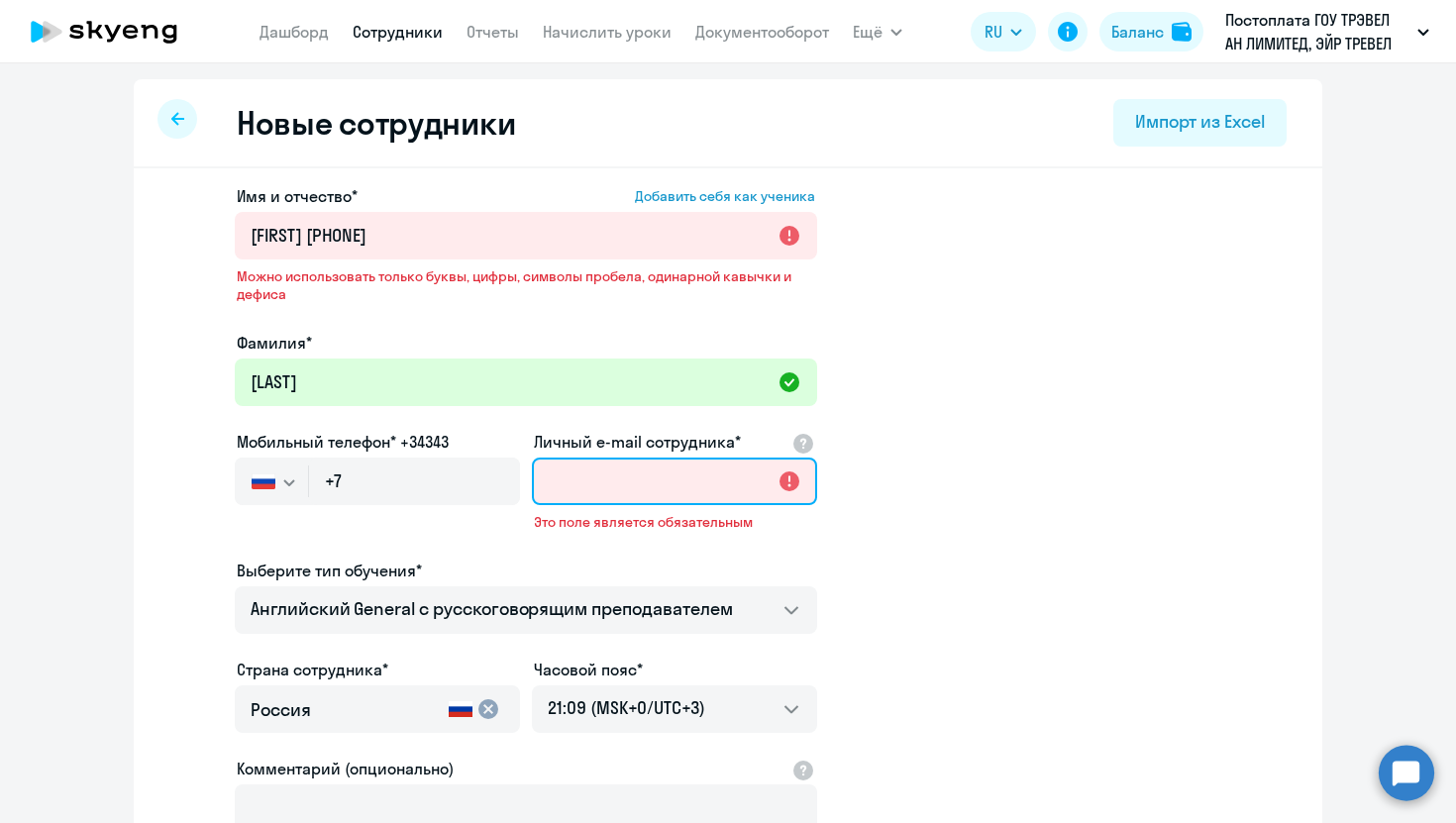 click on "Личный e-mail сотрудника*" at bounding box center (675, 481) 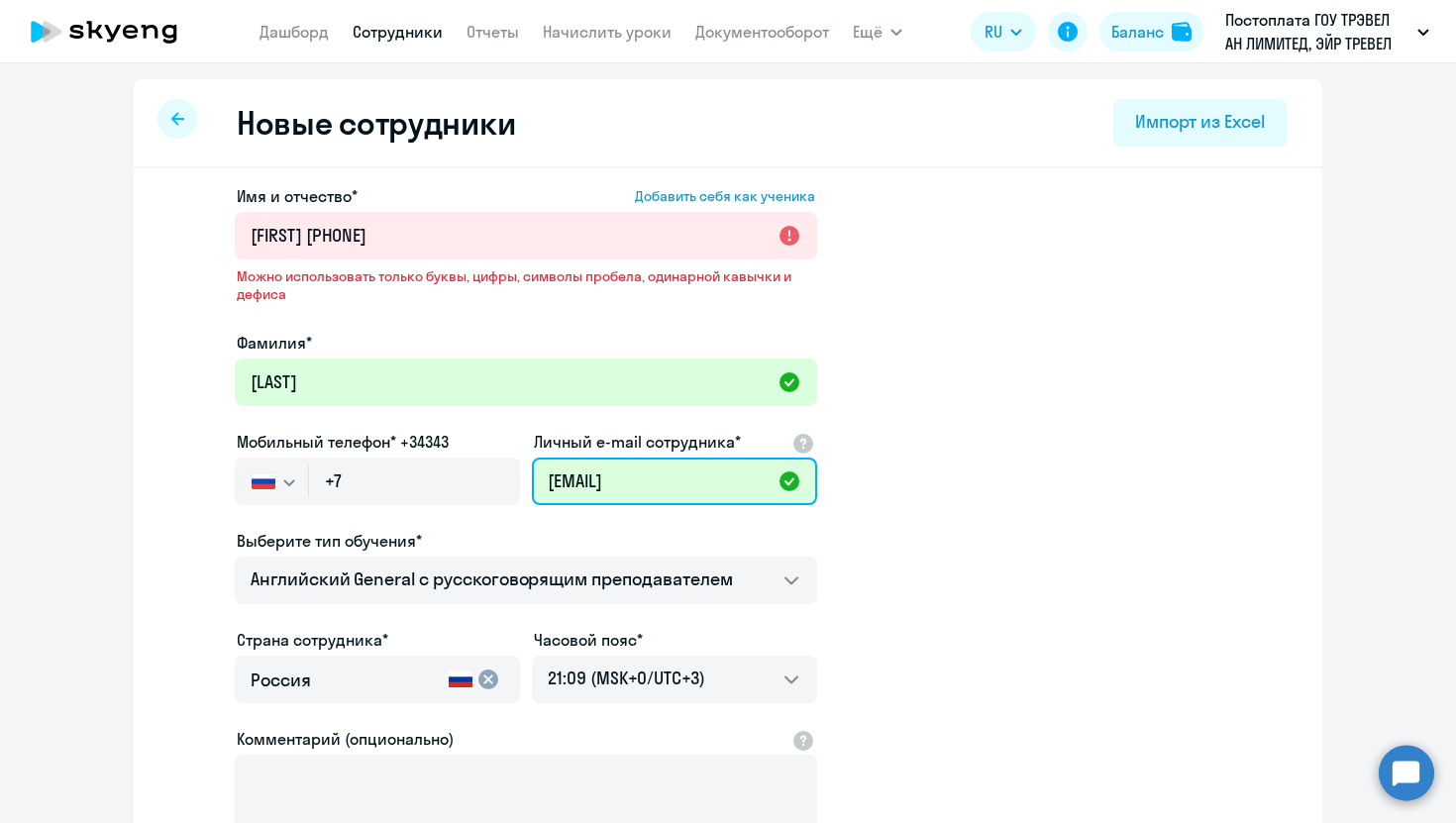 type on "[EMAIL]" 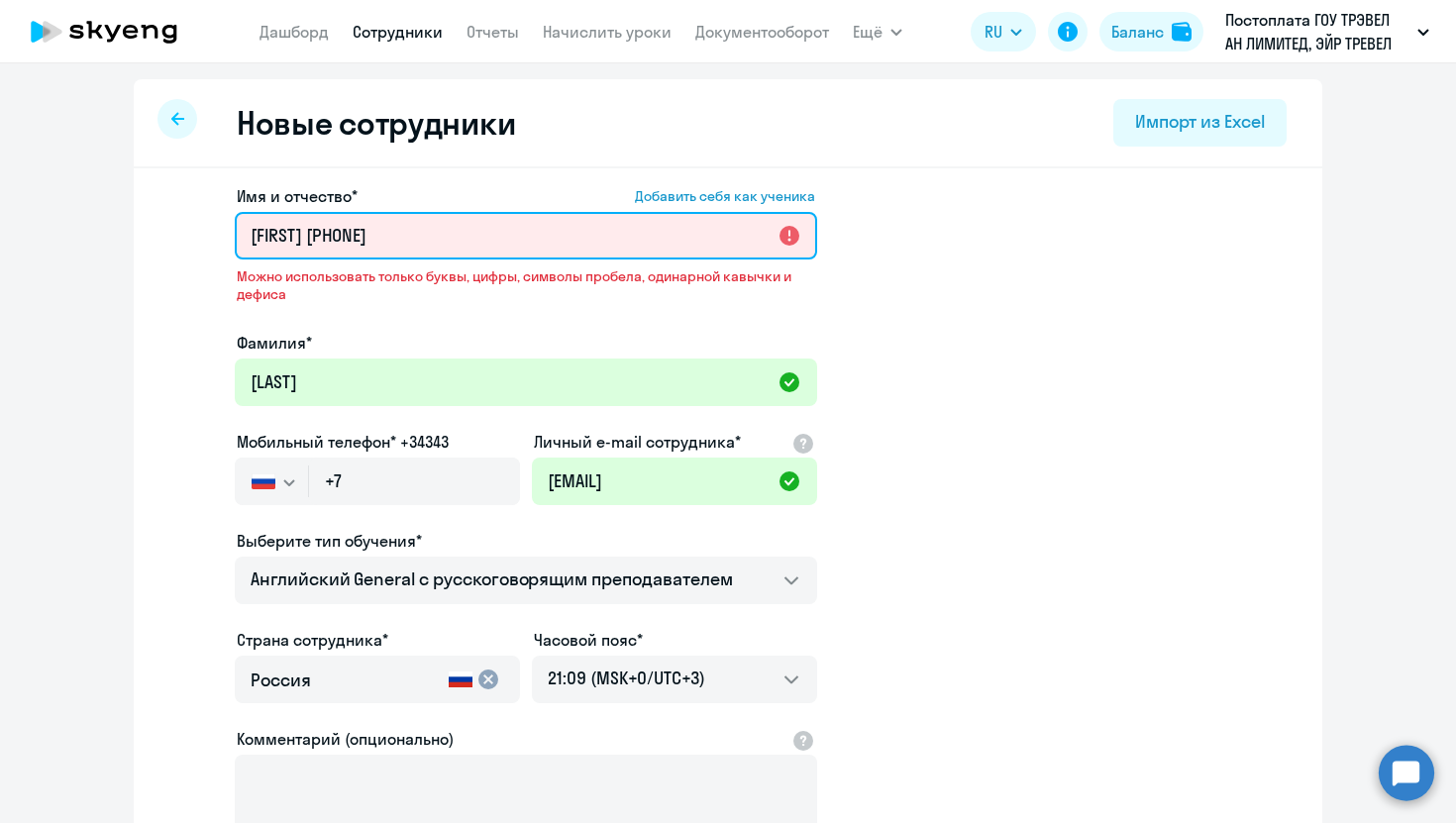 drag, startPoint x: 451, startPoint y: 241, endPoint x: 313, endPoint y: 246, distance: 138.0906 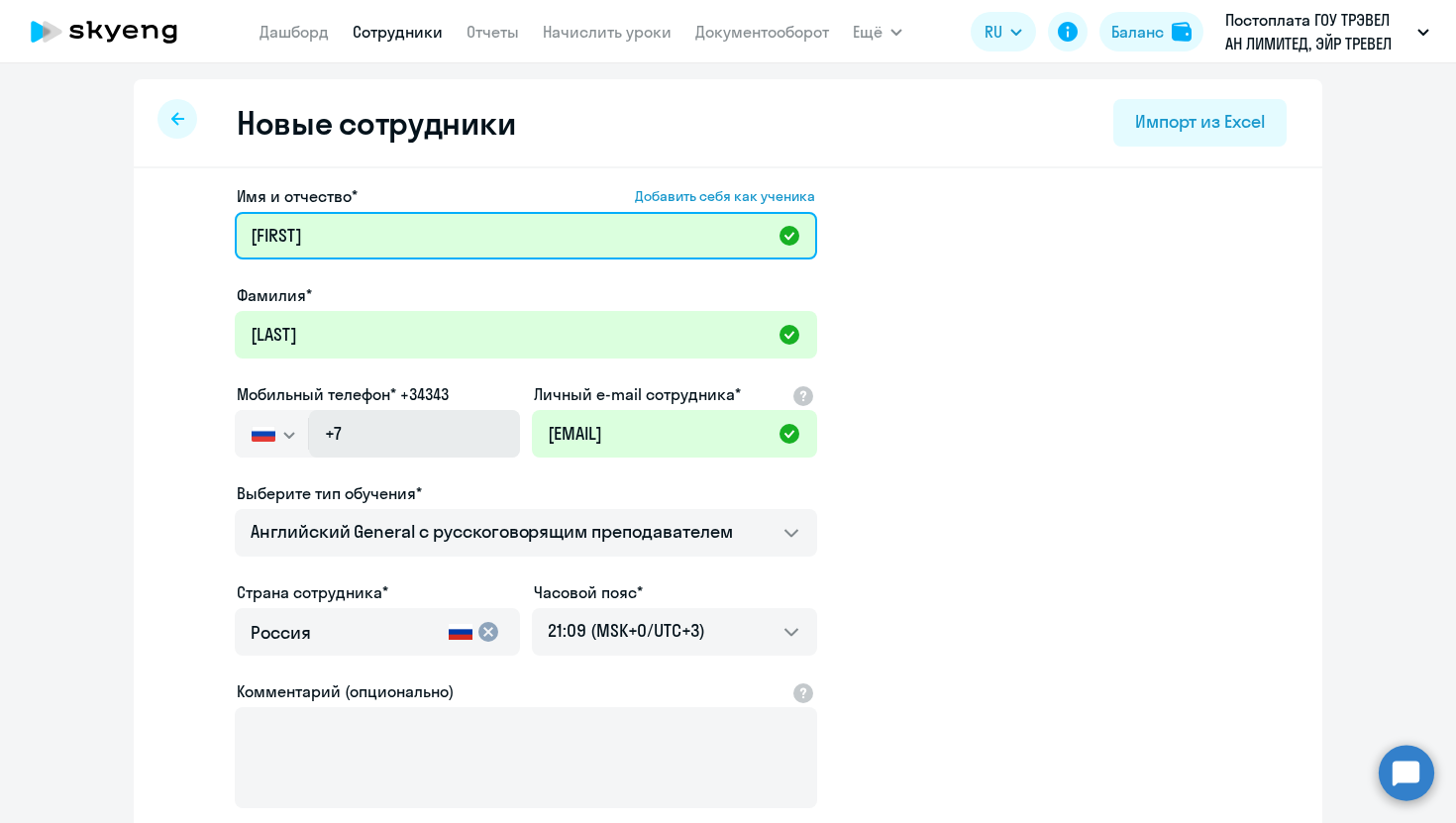 type on "[FIRST]" 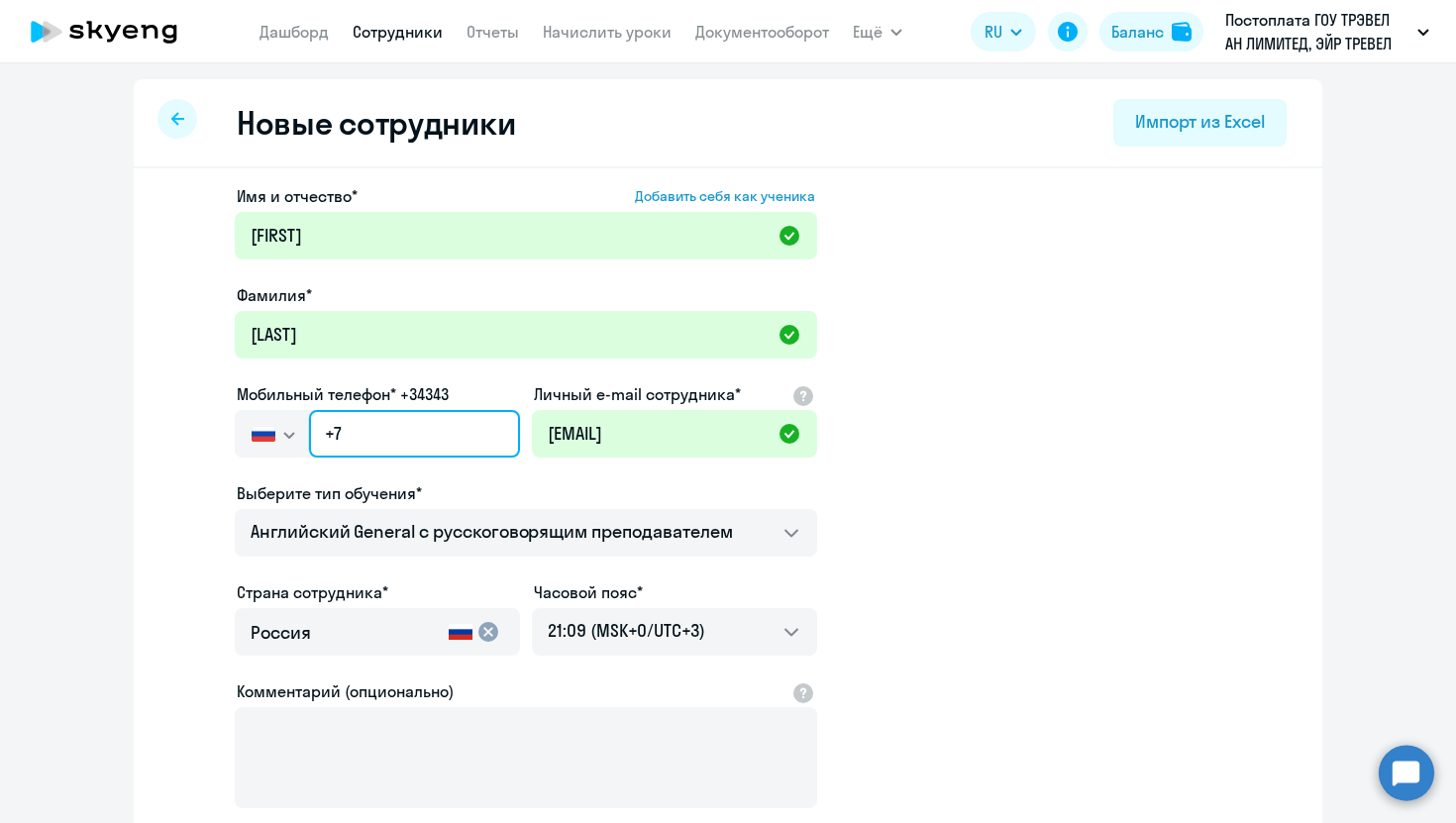 click on "+7" 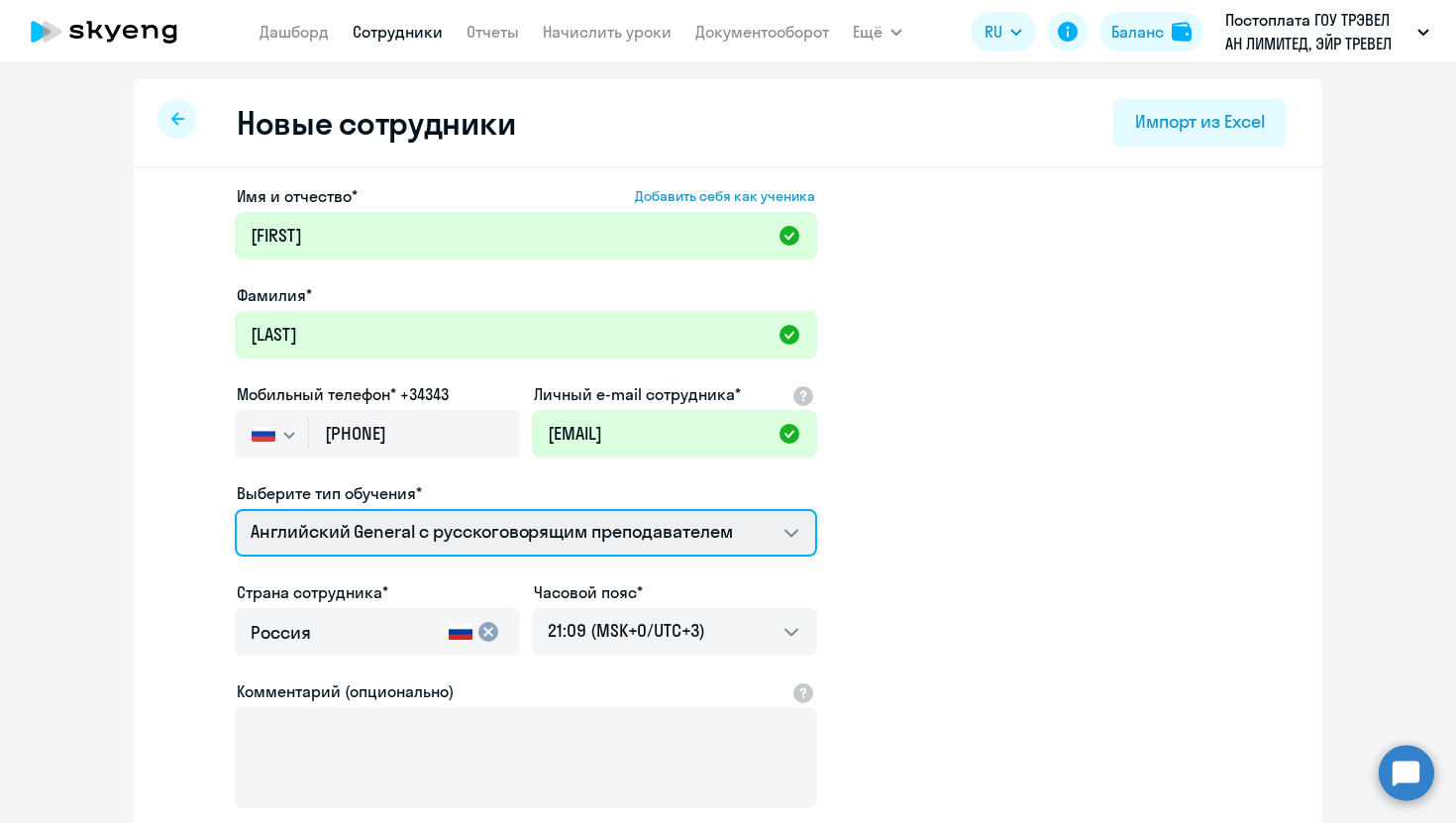 click on "Screening Test   Talks 15 минутные разговоры на английском   Премиум английский с русскоговорящим преподавателем   Английский General с англоговорящим преподавателем   Английский General с русскоговорящим преподавателем" at bounding box center [526, 533] 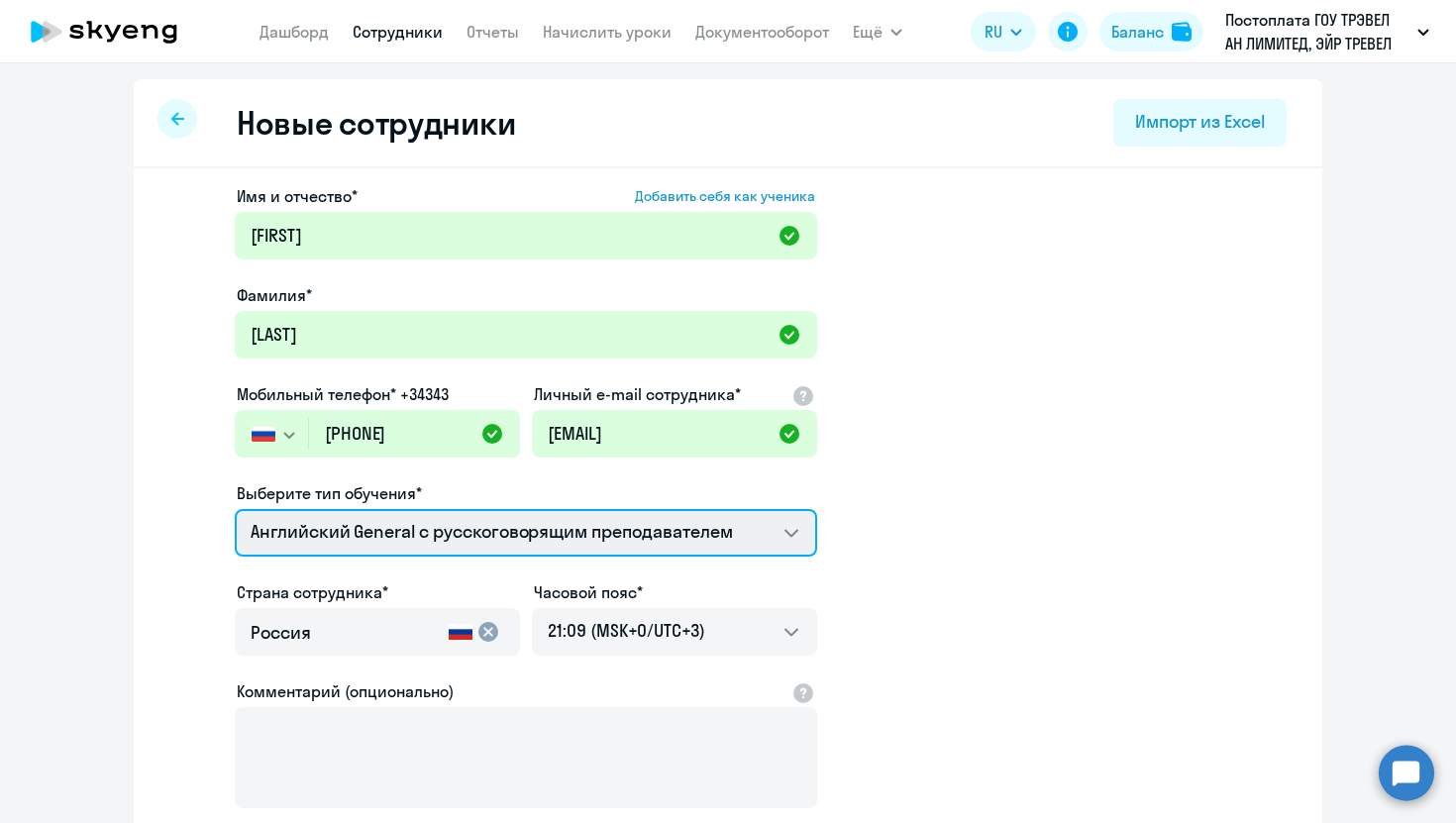select on "screening_test" 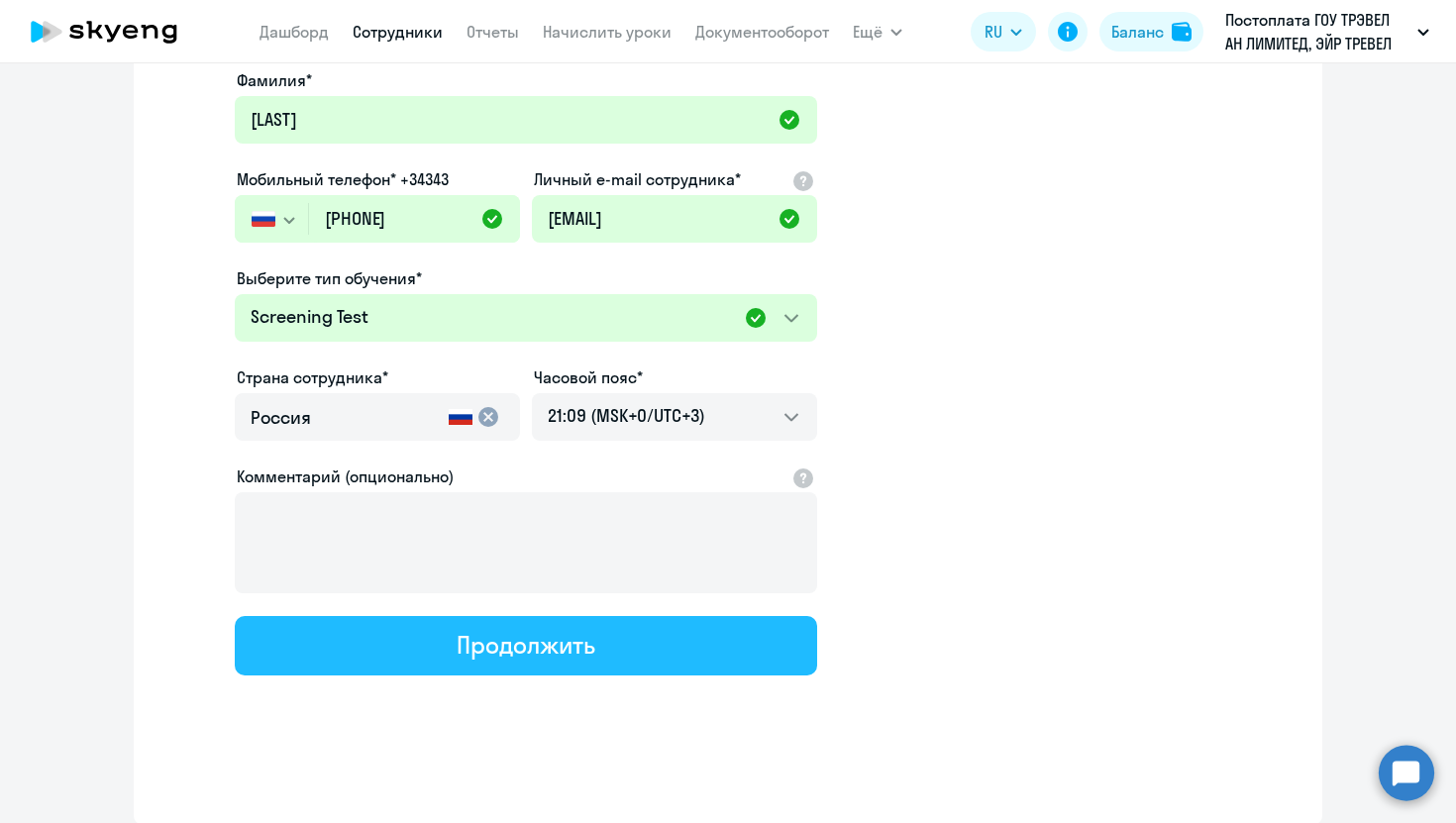 click on "Продолжить" 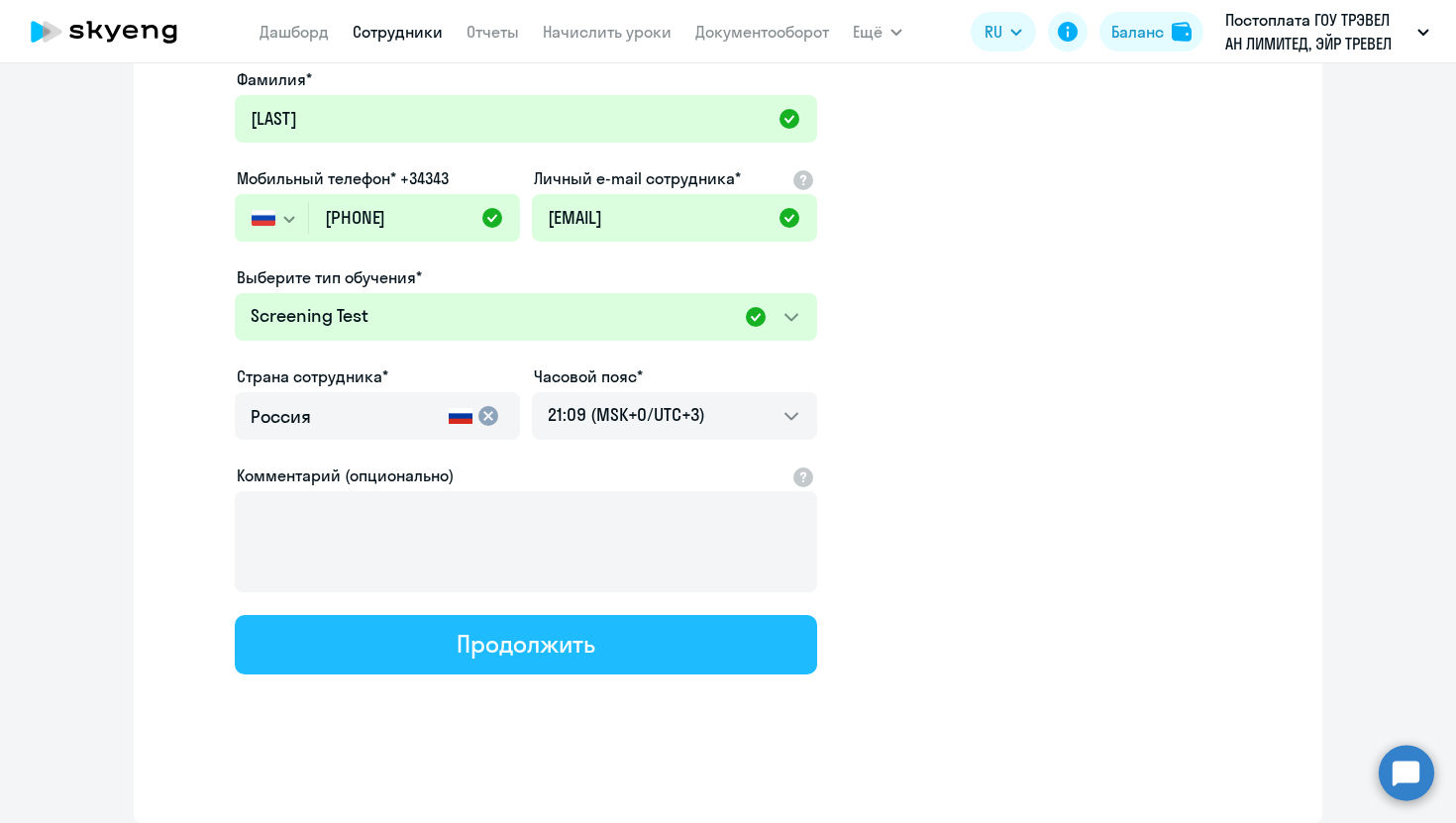 select on "screening_test" 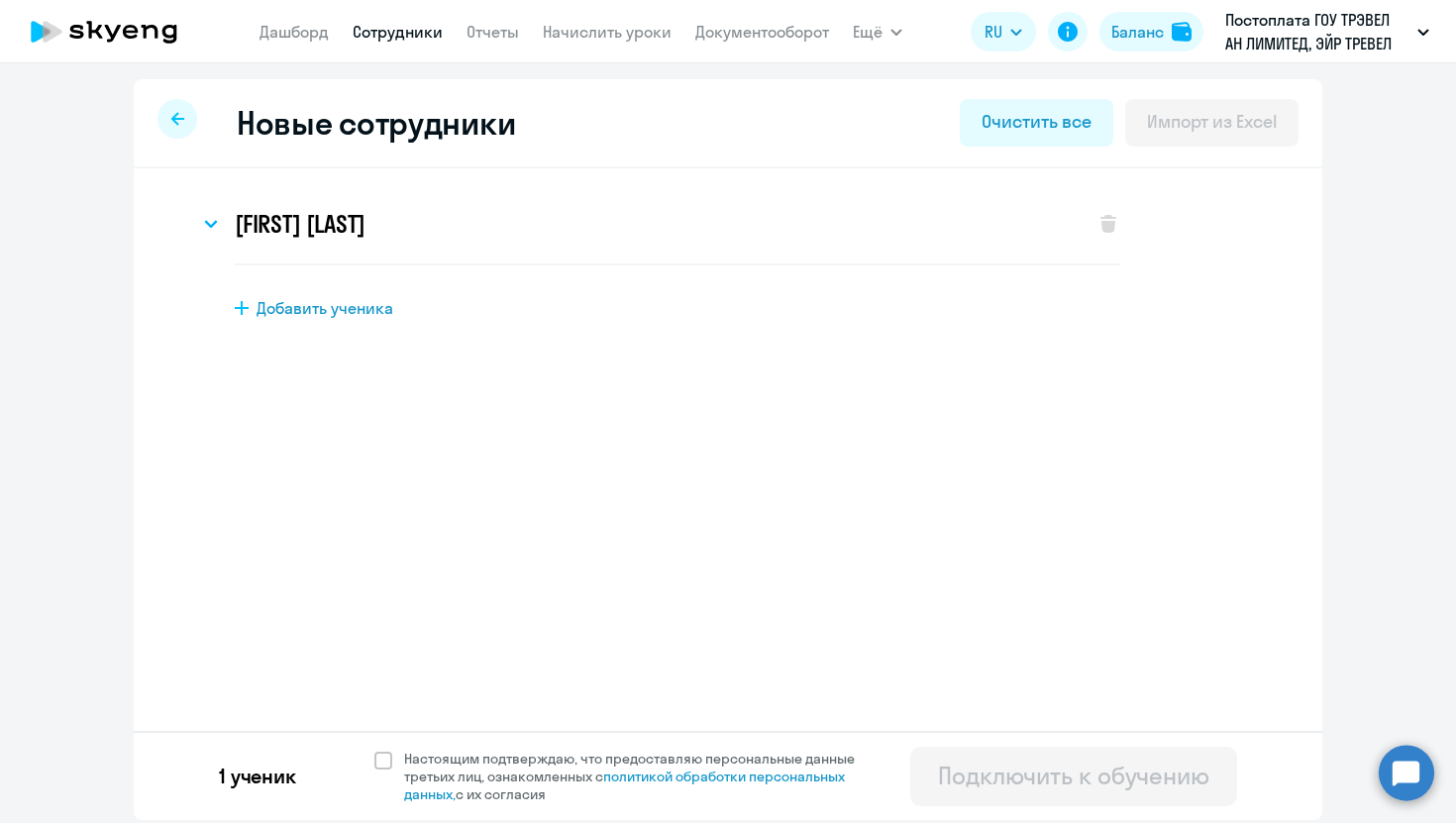 scroll, scrollTop: 0, scrollLeft: 0, axis: both 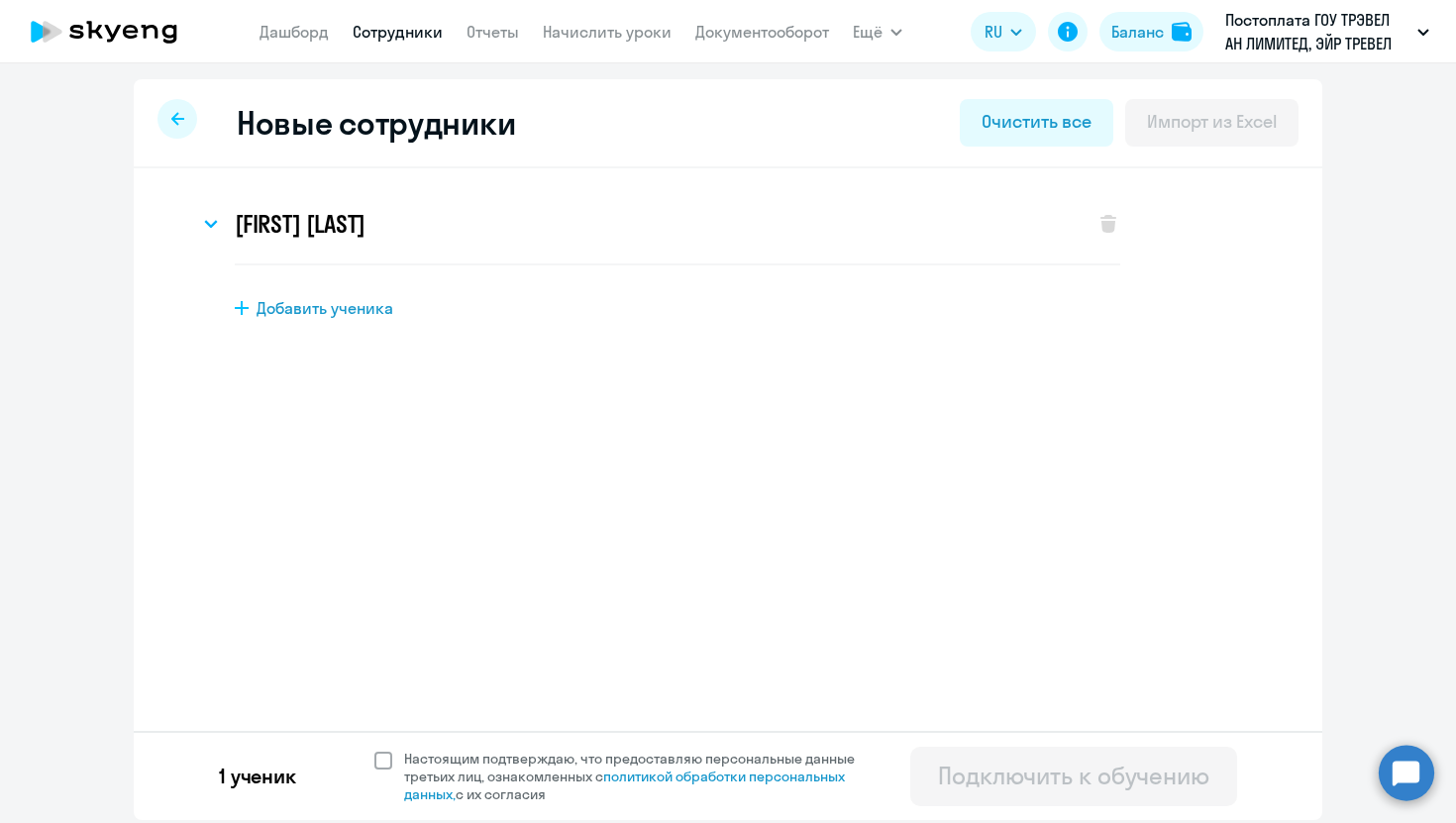 click 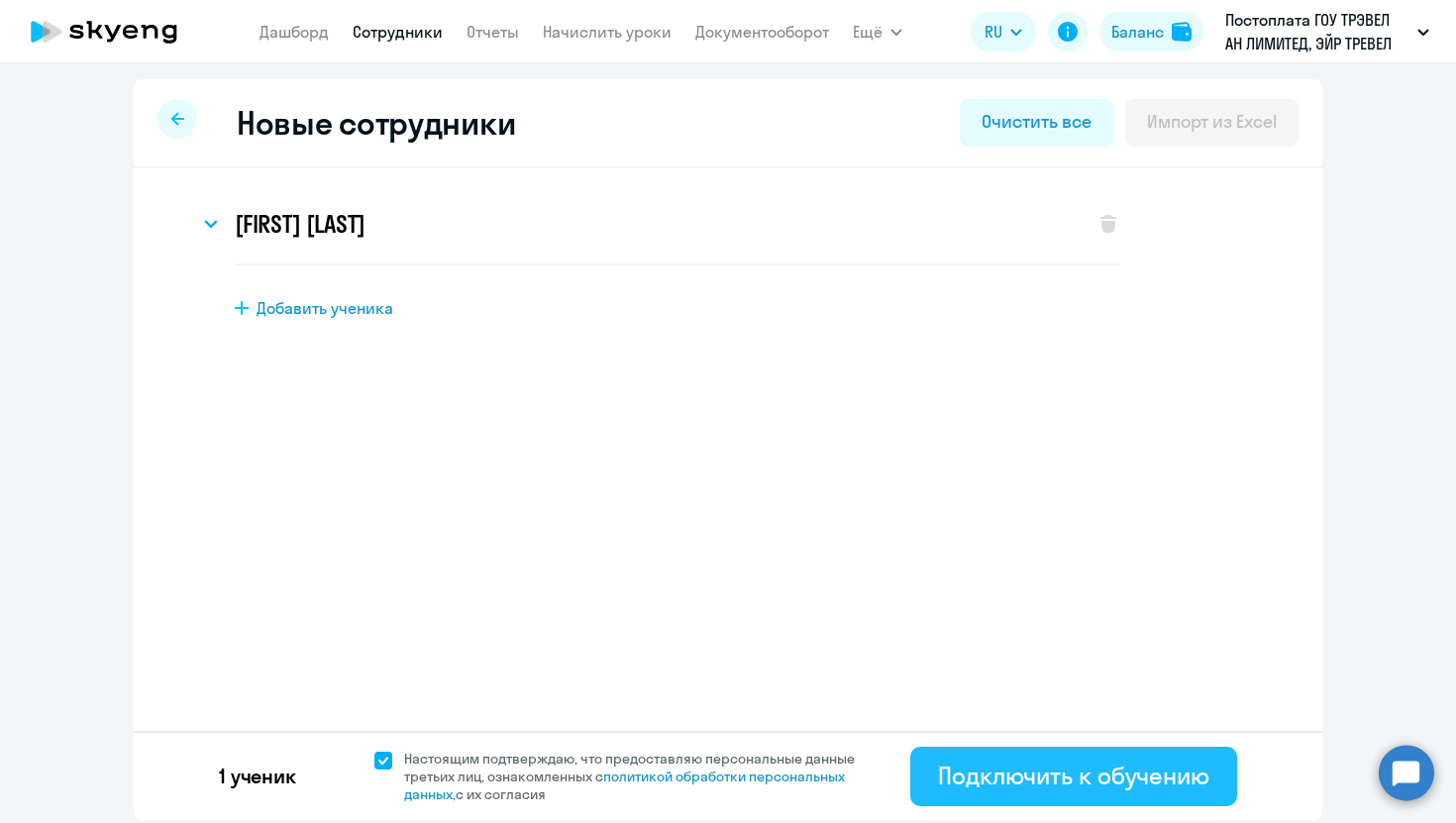 click on "Подключить к обучению" 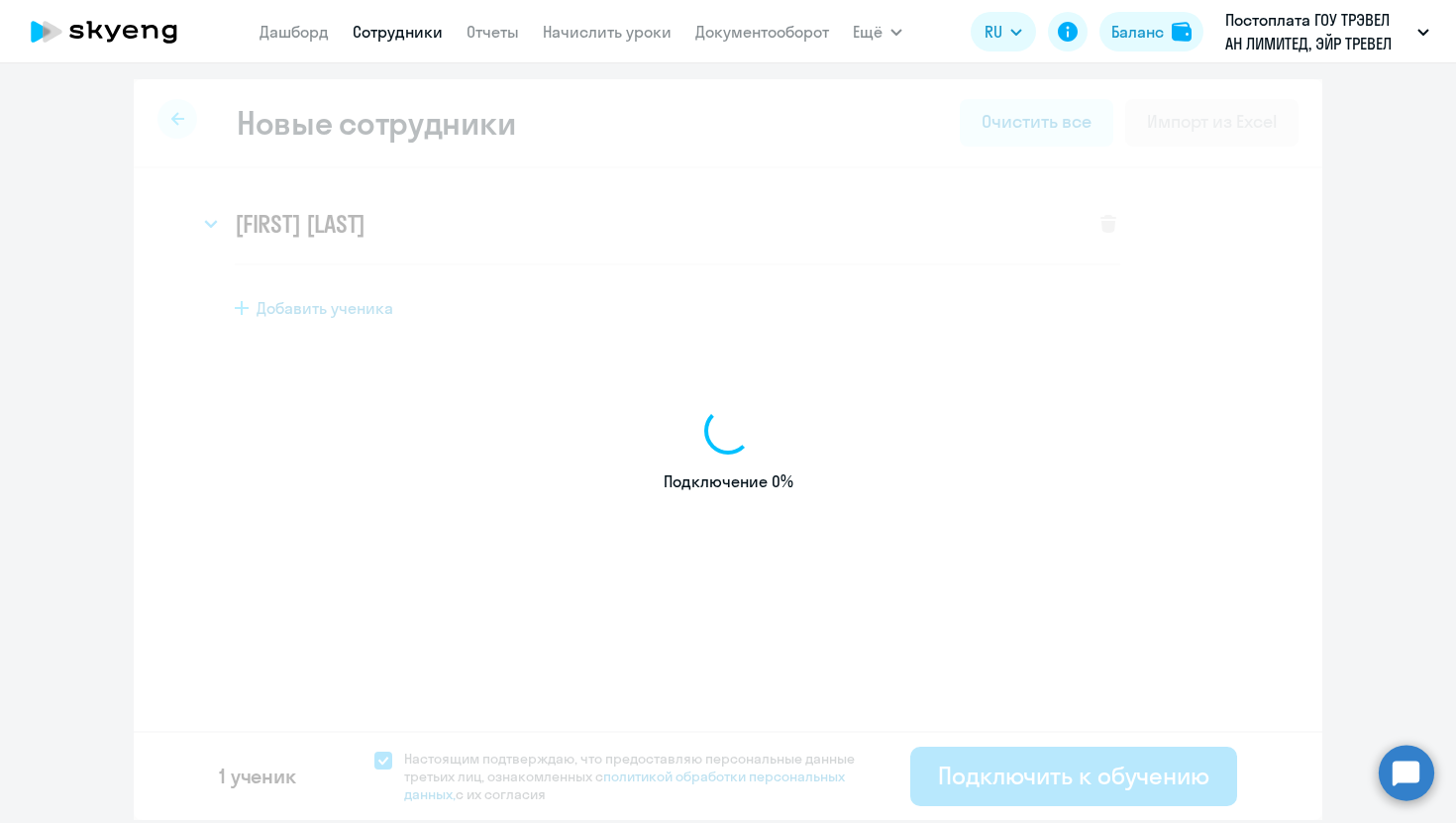 select on "english_adult_not_native_speaker" 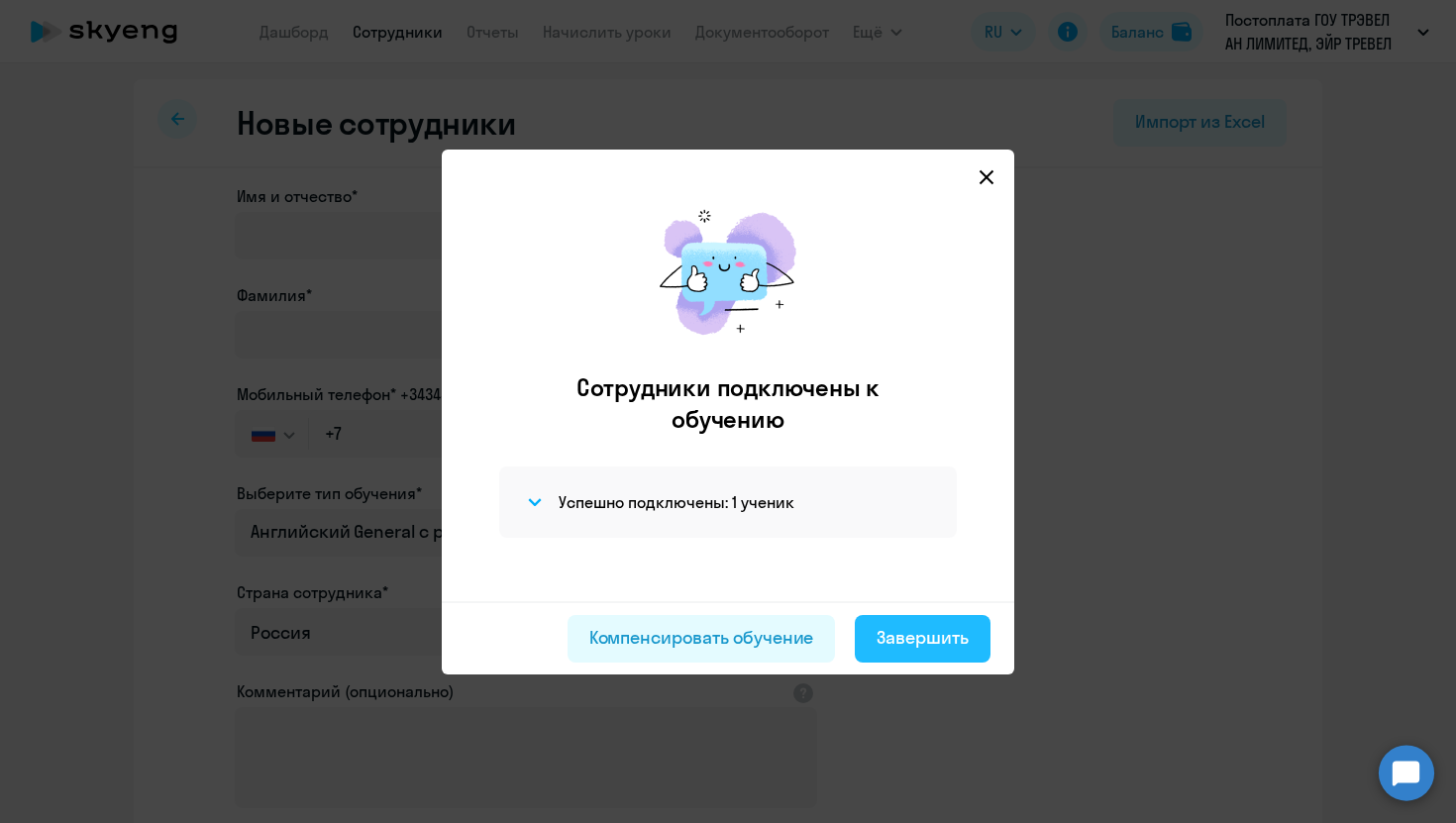 click on "Завершить" at bounding box center [922, 638] 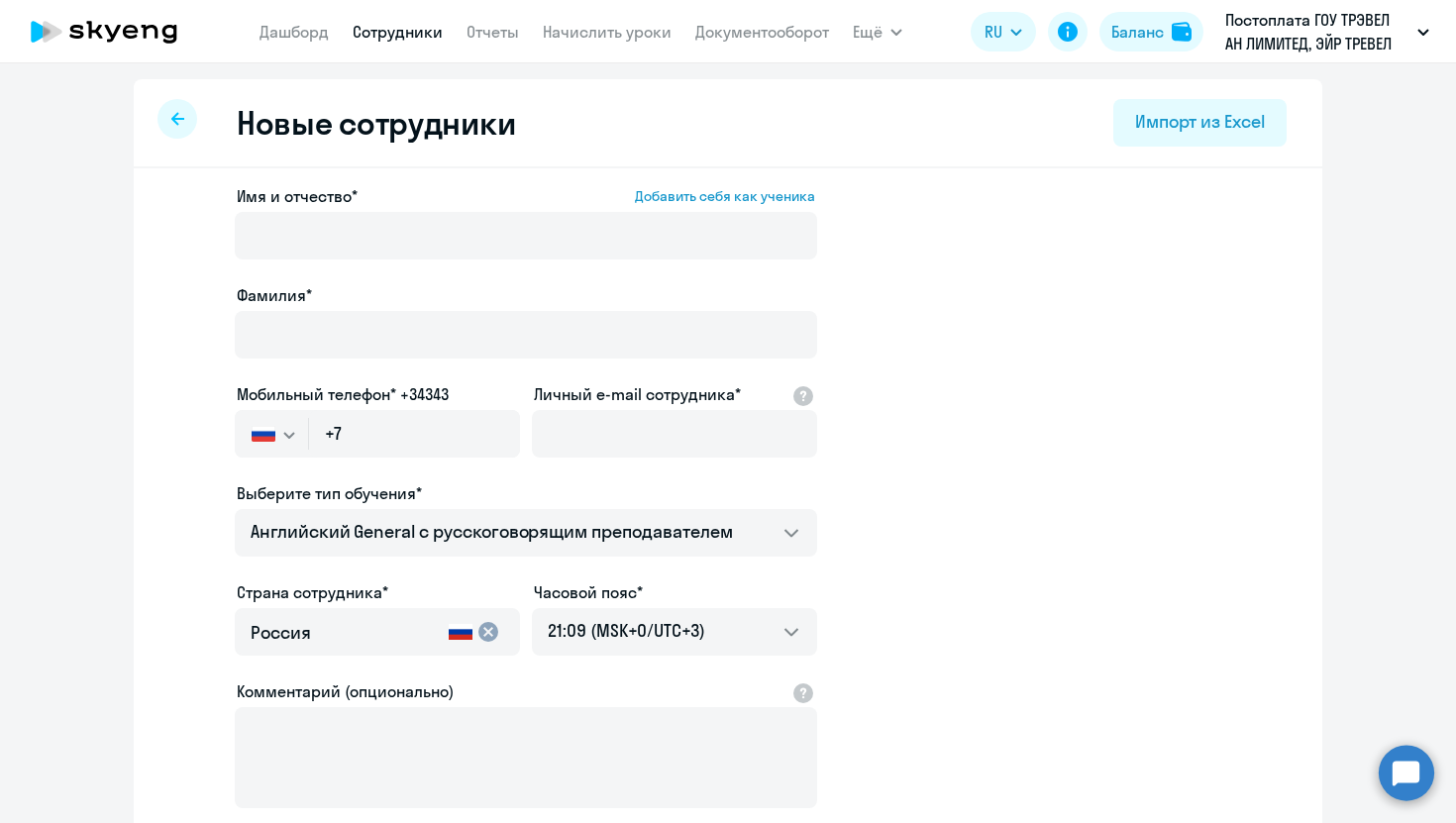 select on "30" 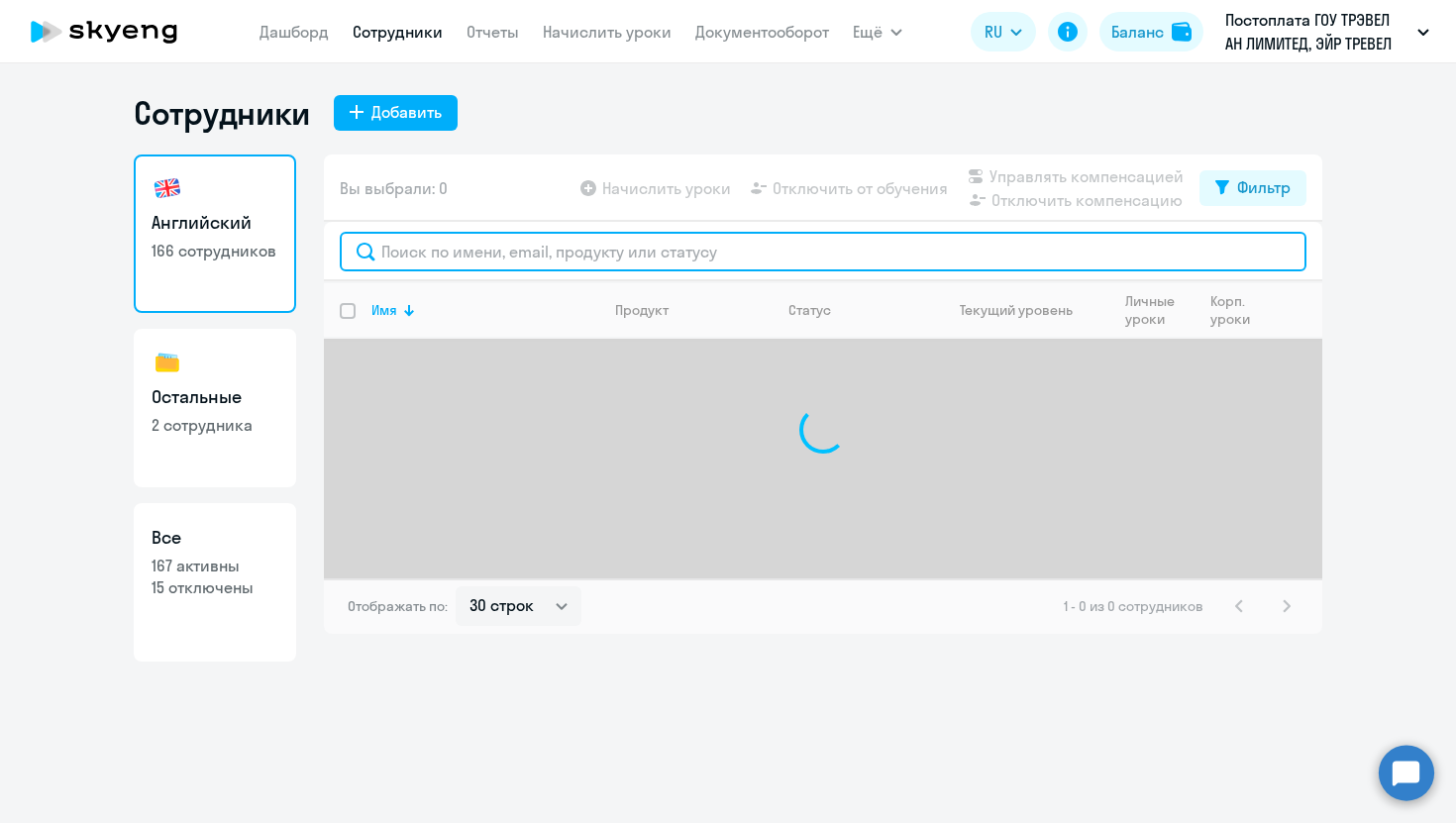 click 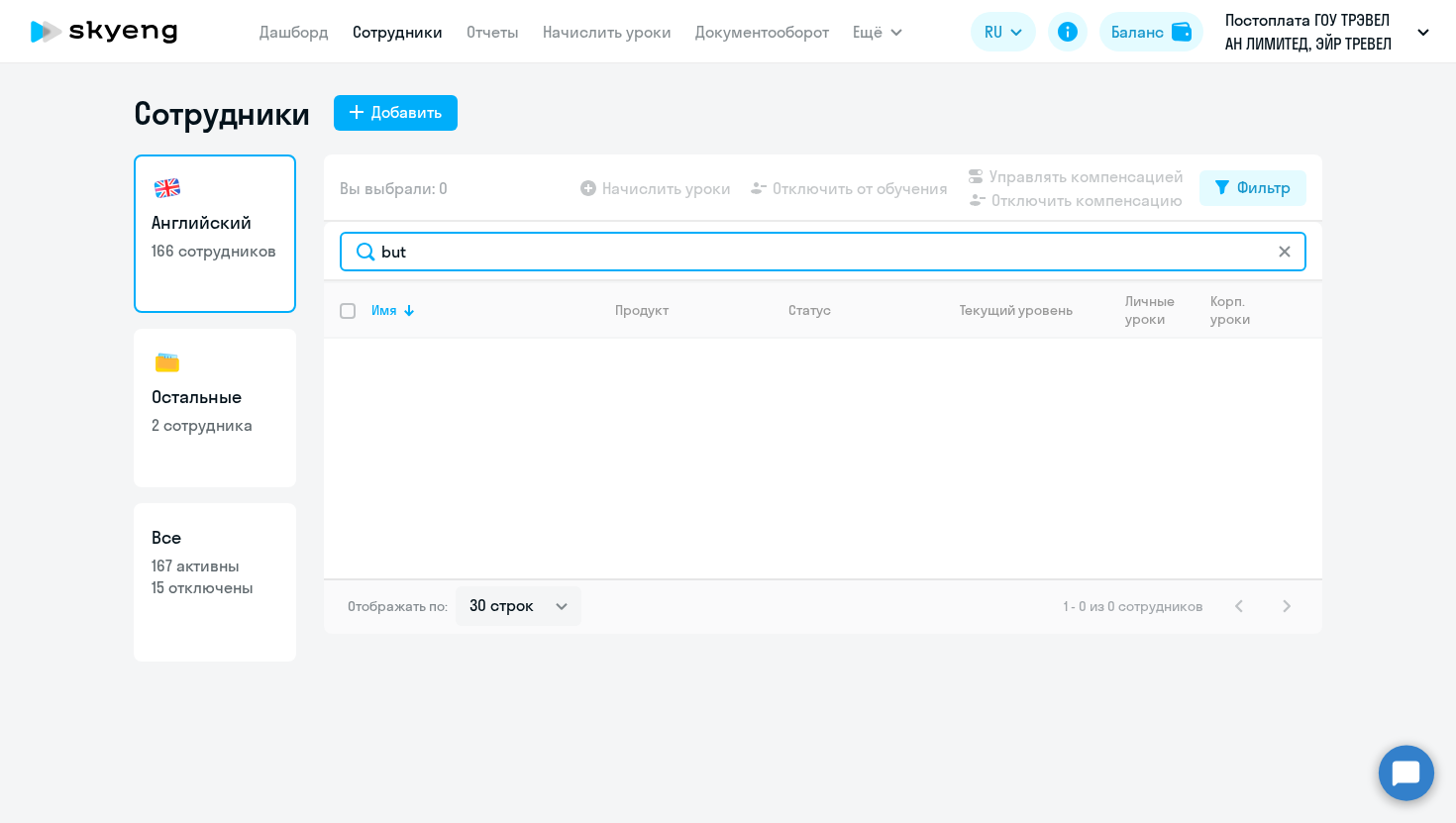 type on "but" 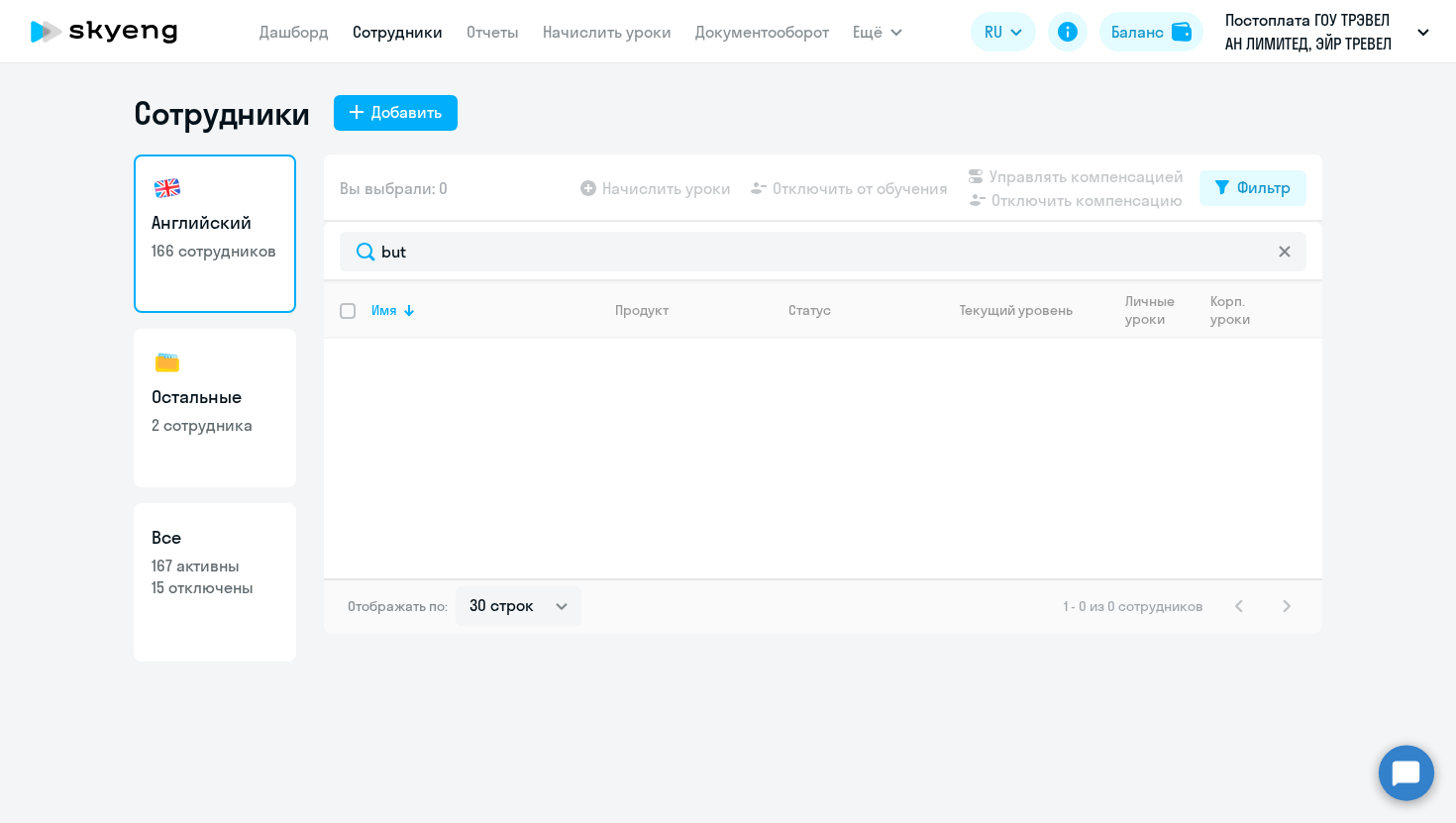 click on "Остальные   2 сотрудника" 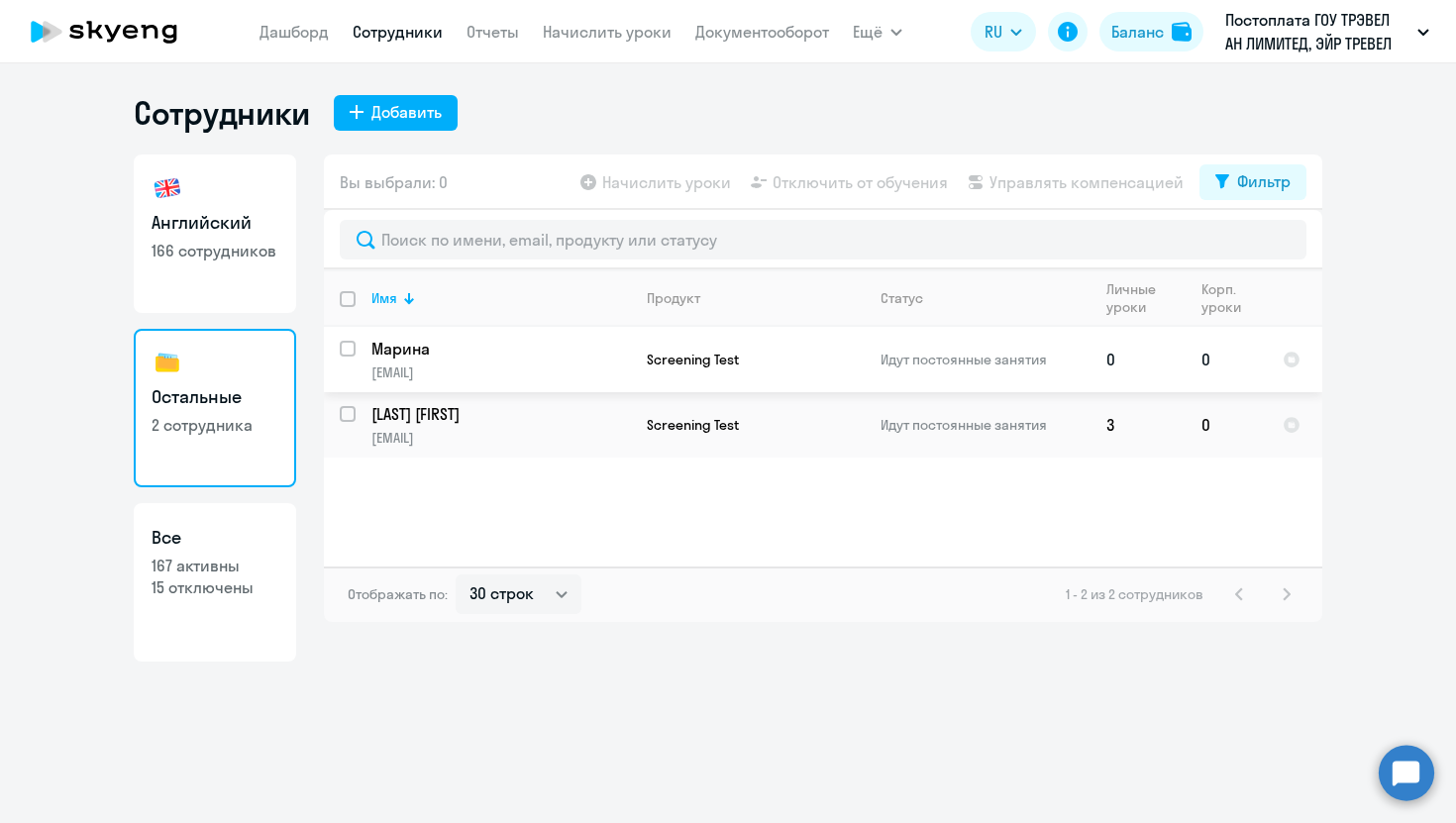 click at bounding box center [360, 360] 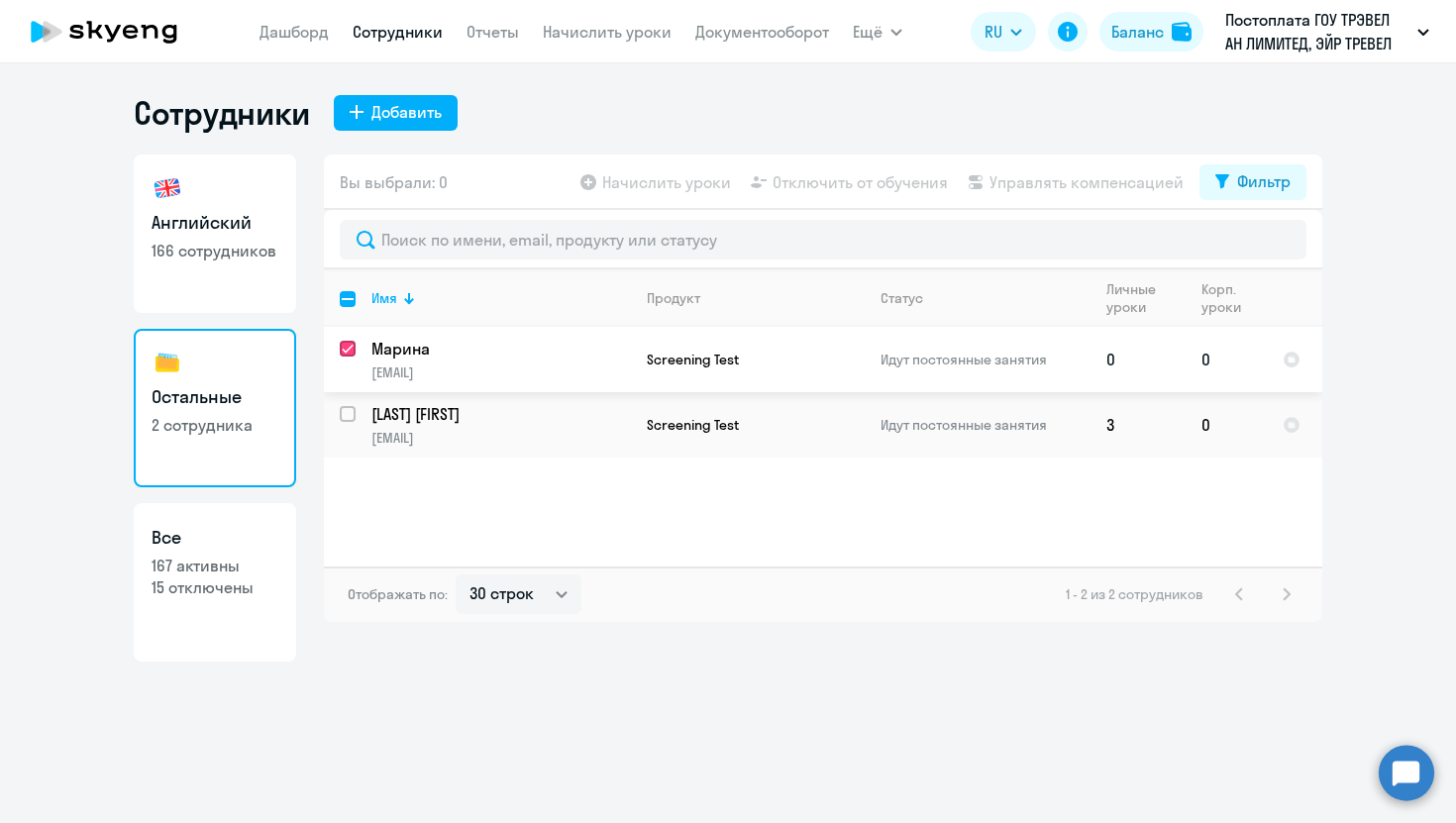 checkbox on "true" 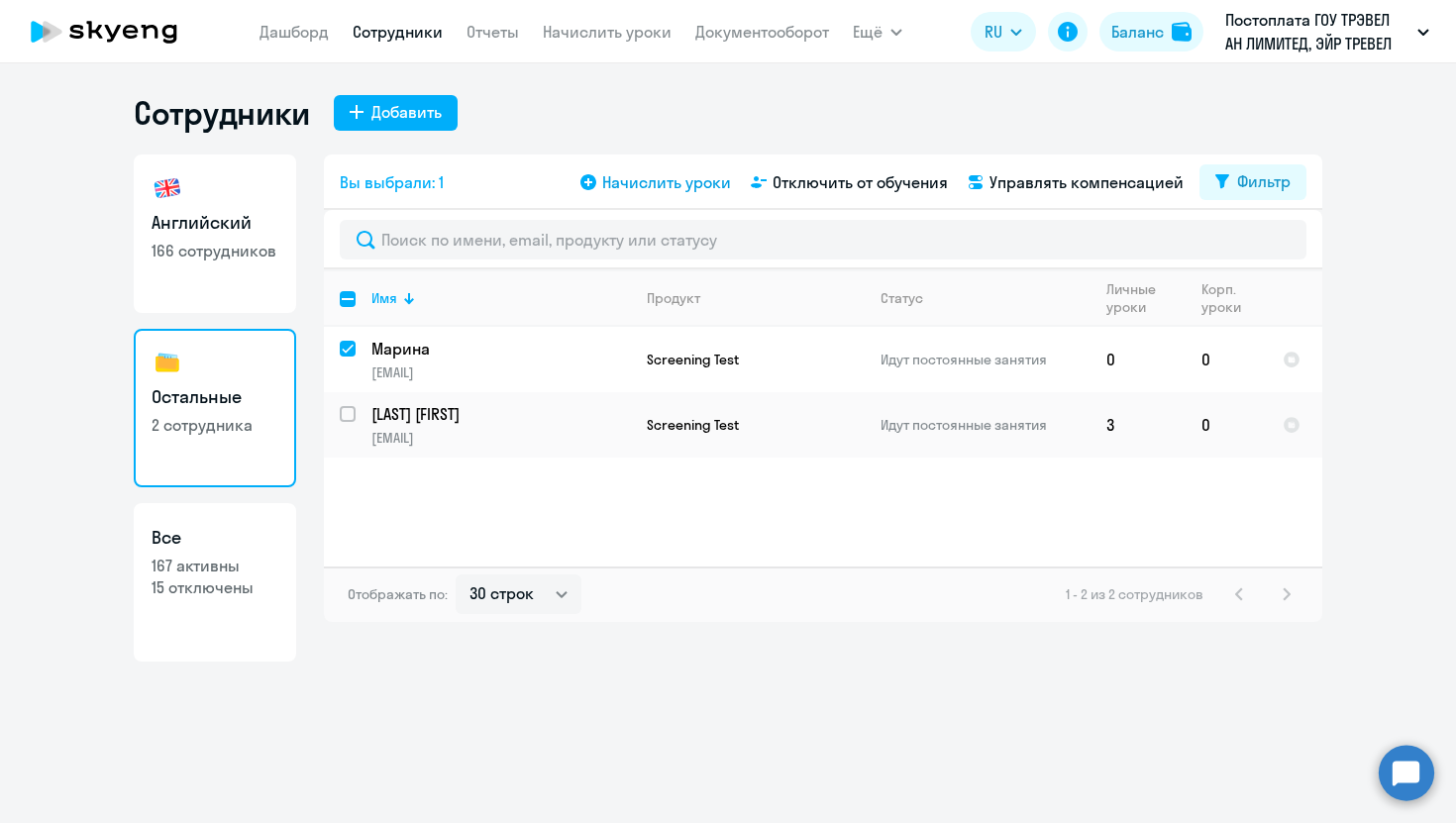 click on "Начислить уроки" 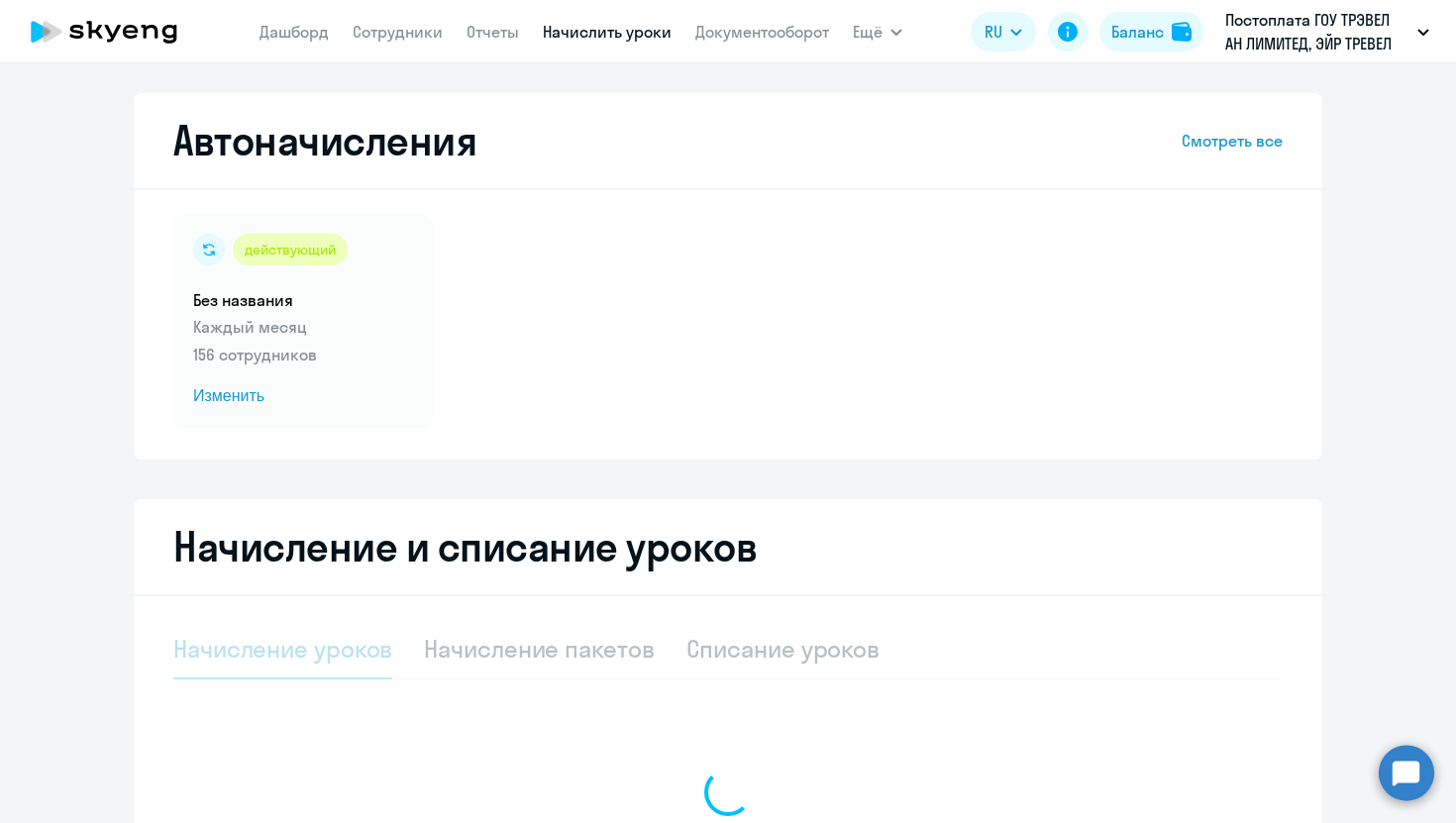 select on "10" 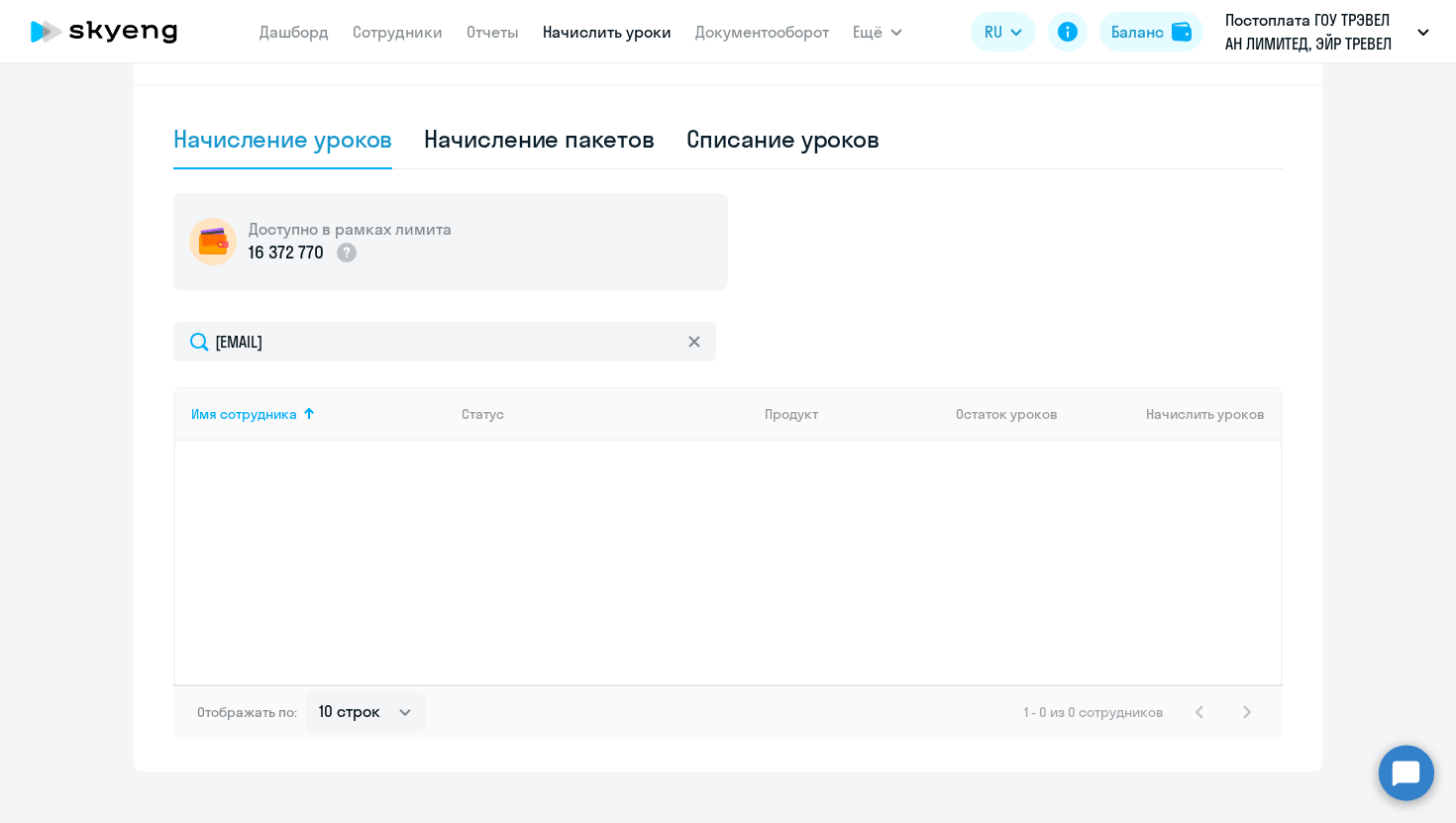 scroll, scrollTop: 512, scrollLeft: 0, axis: vertical 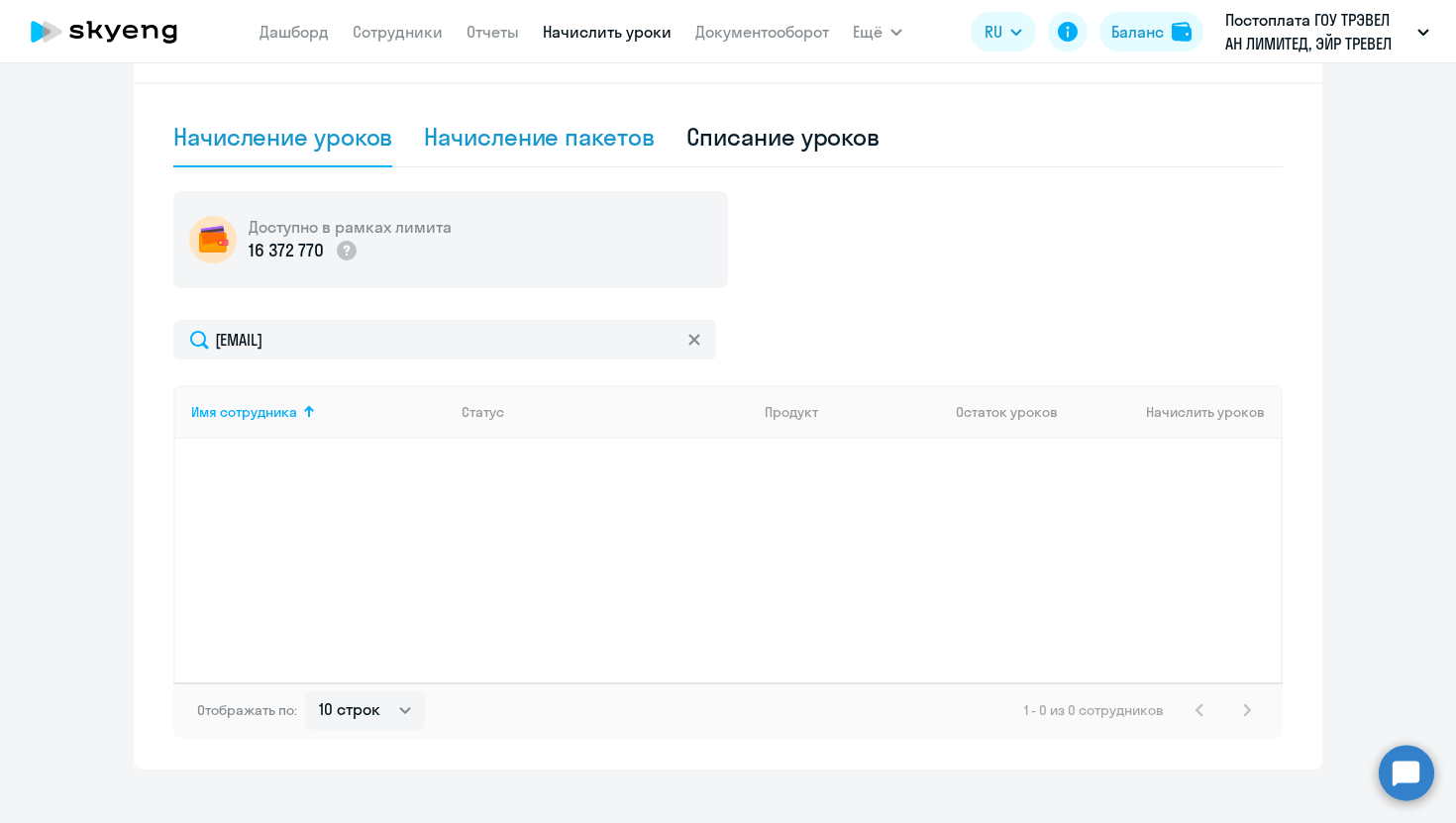 click on "Начисление пакетов" 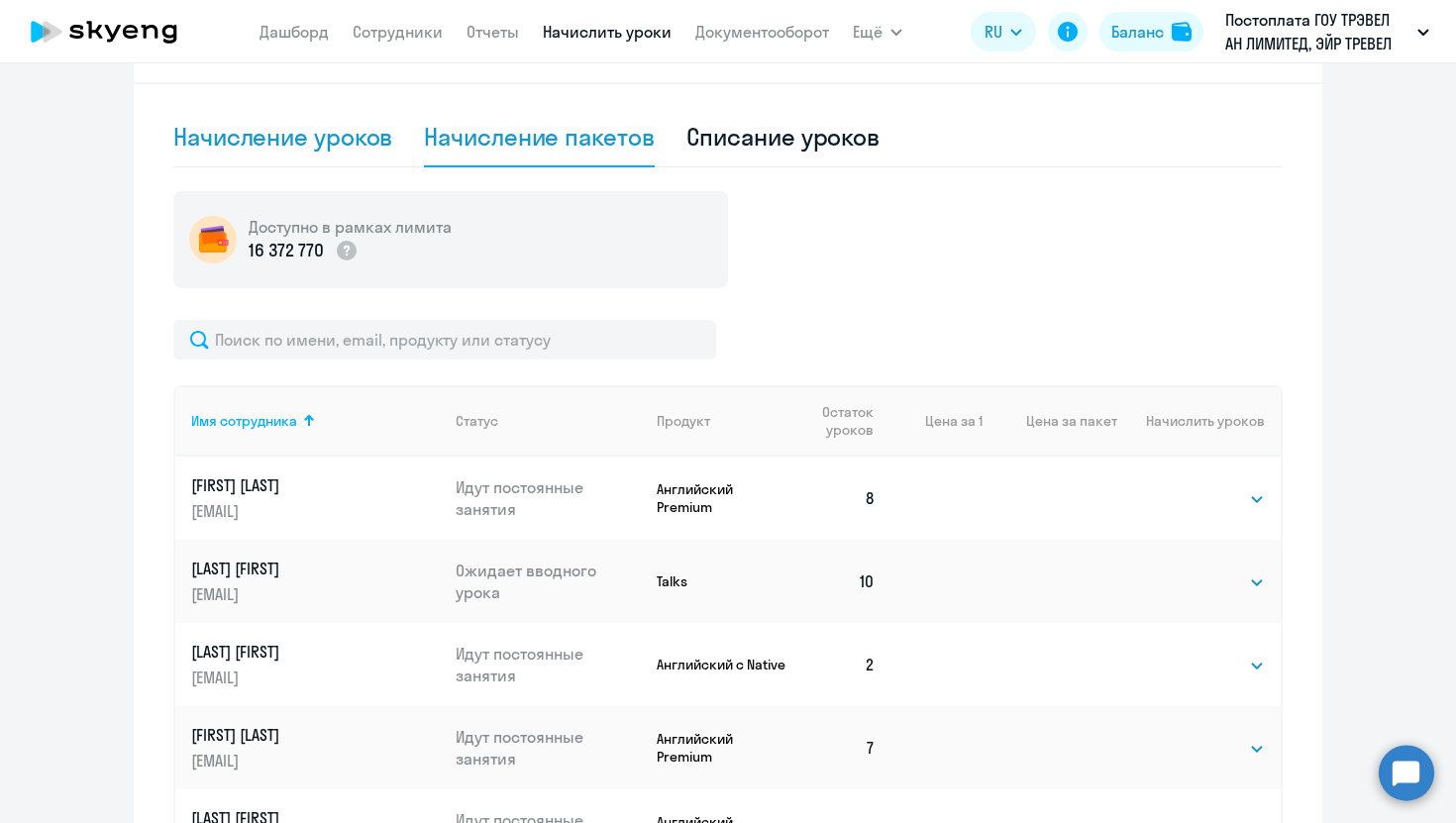 click on "Начисление уроков" 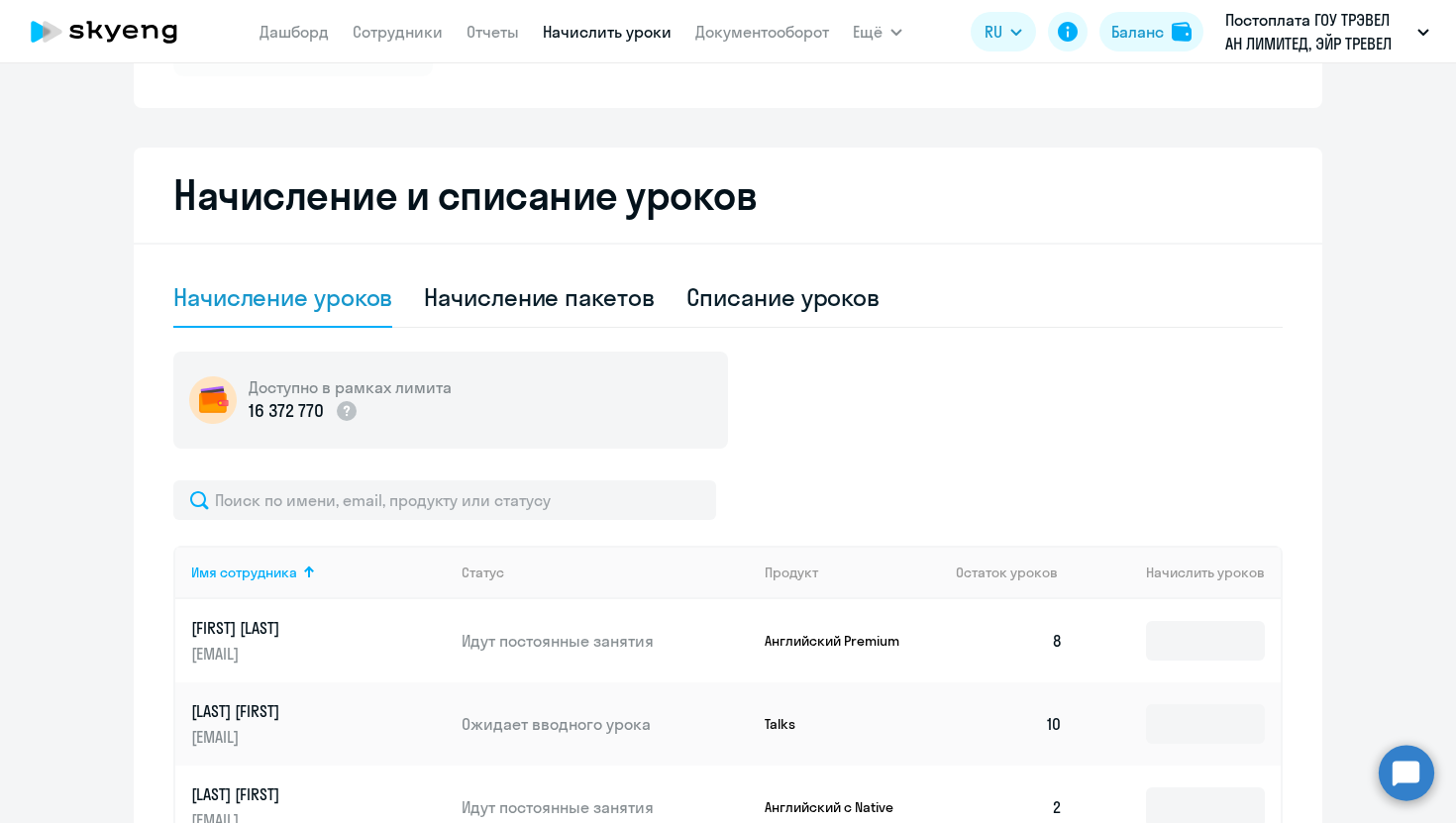 scroll, scrollTop: 354, scrollLeft: 0, axis: vertical 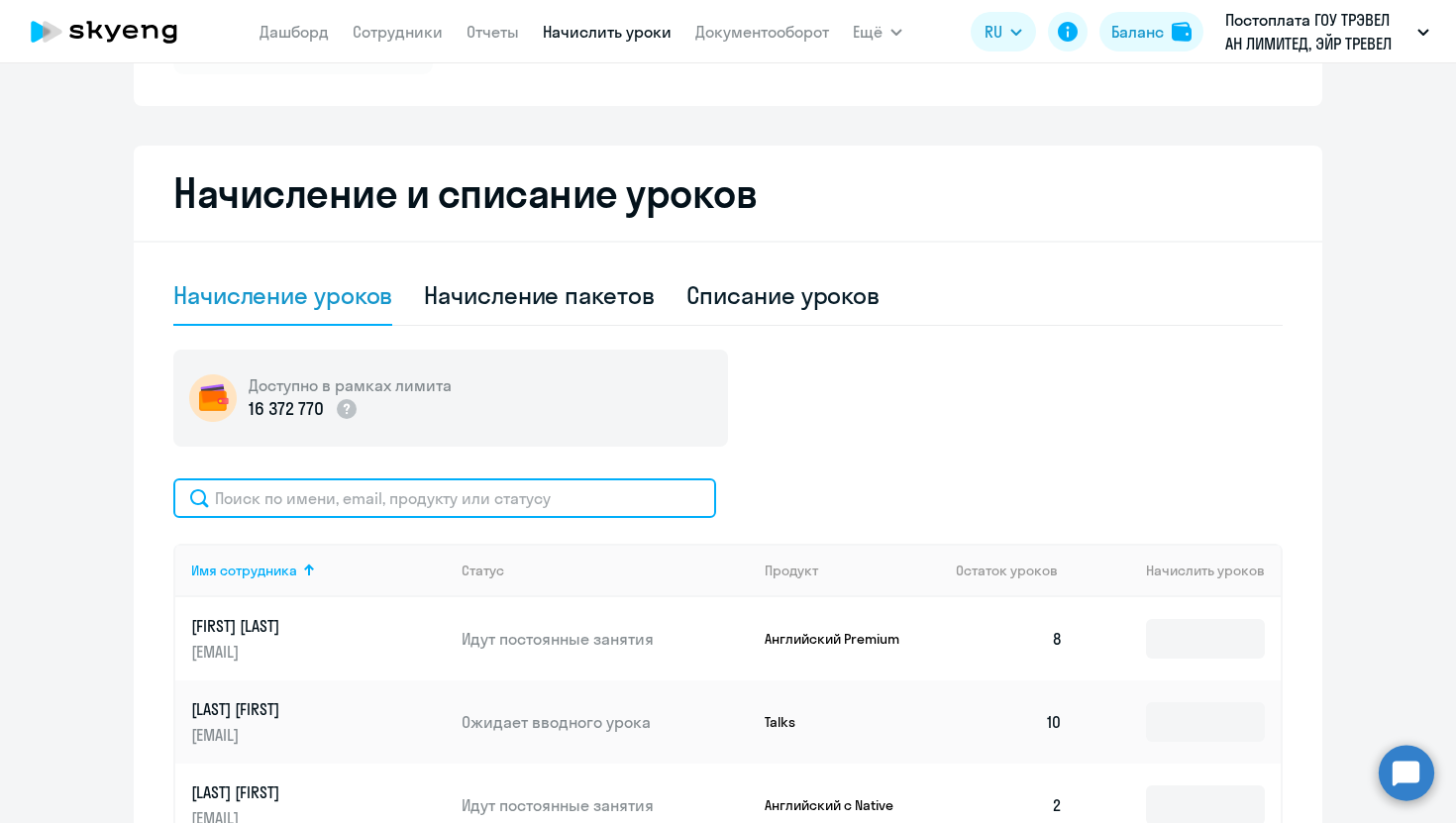 click 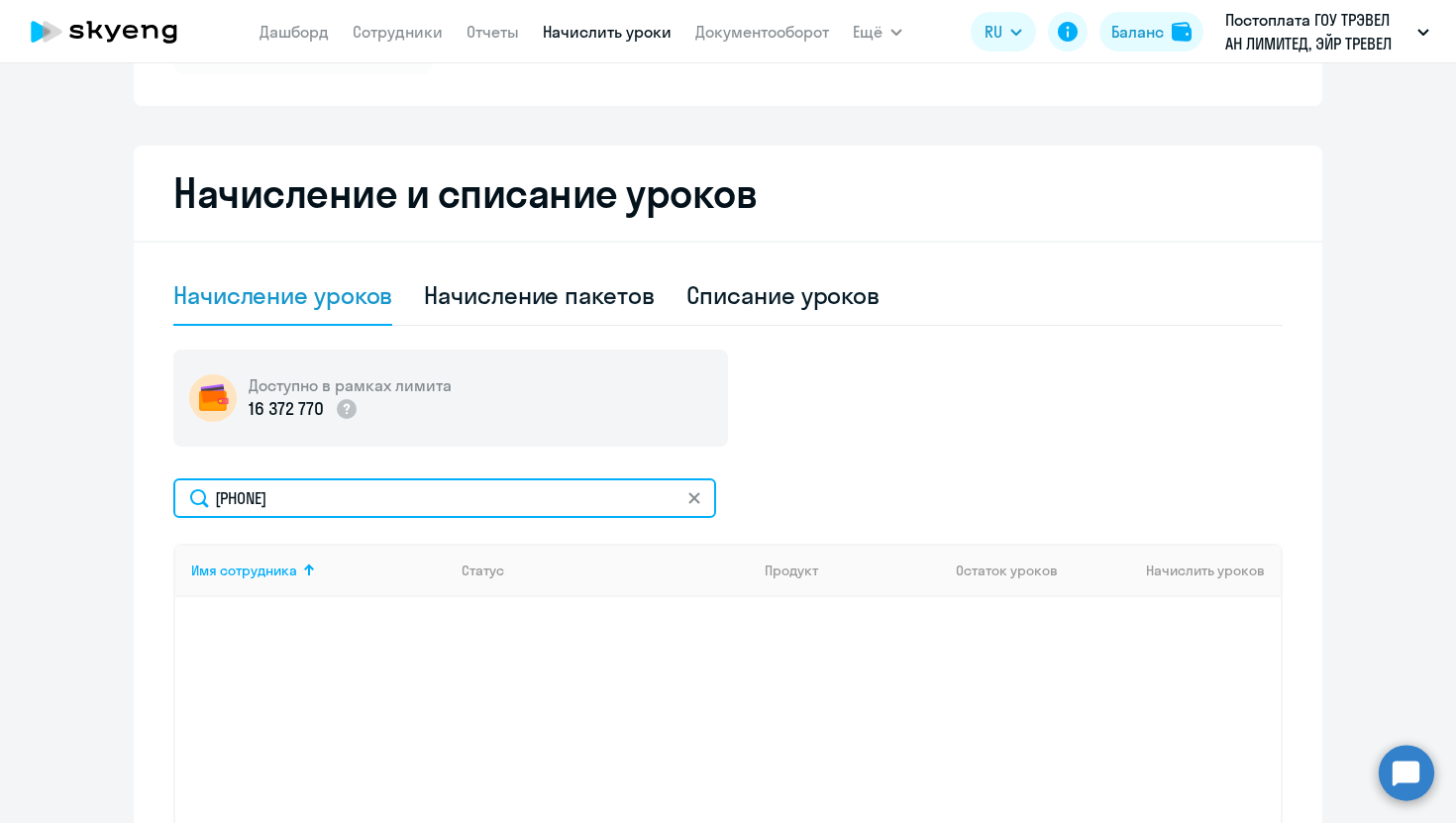 drag, startPoint x: 380, startPoint y: 508, endPoint x: 228, endPoint y: 485, distance: 153.73028 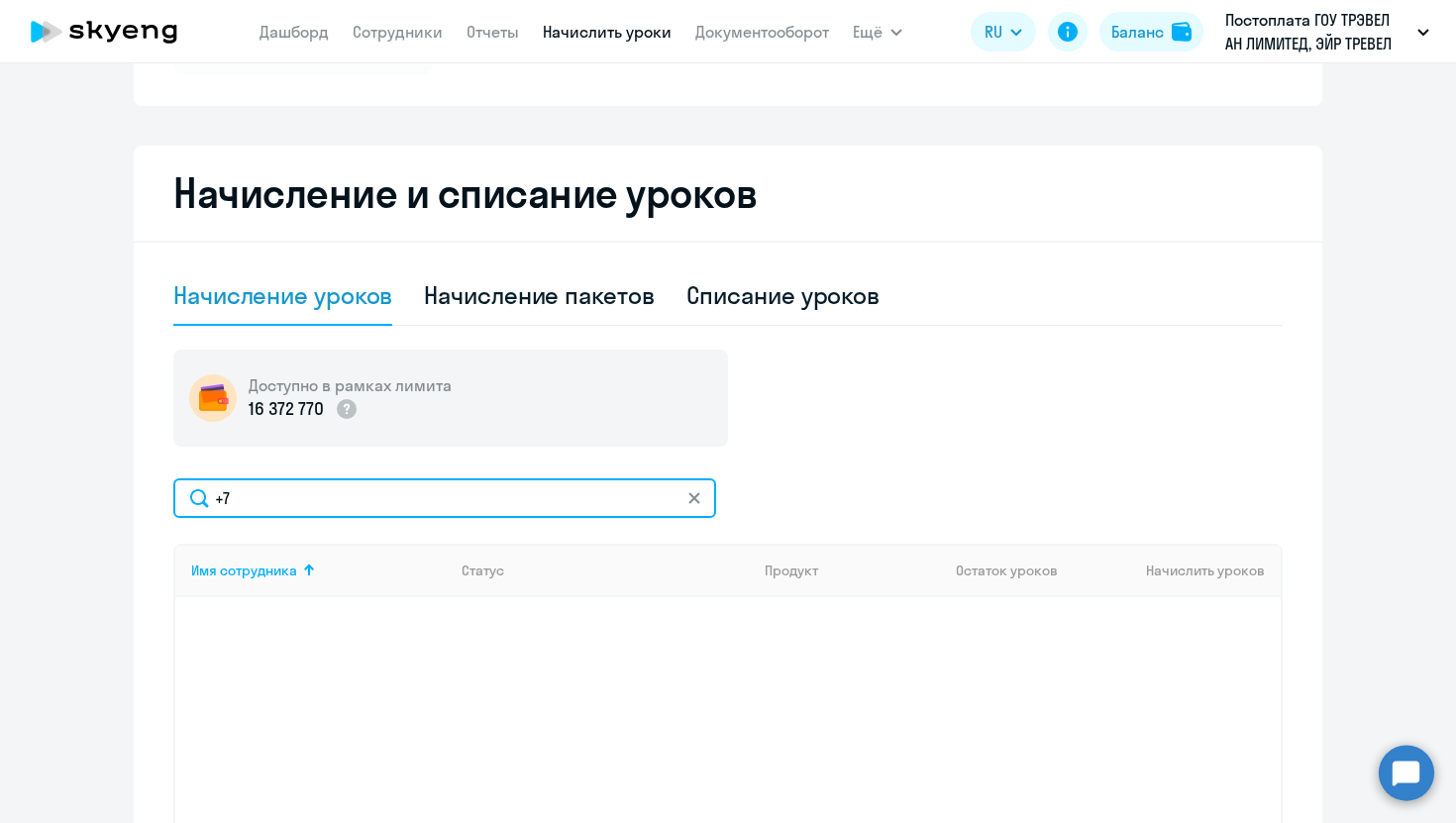 type on "+" 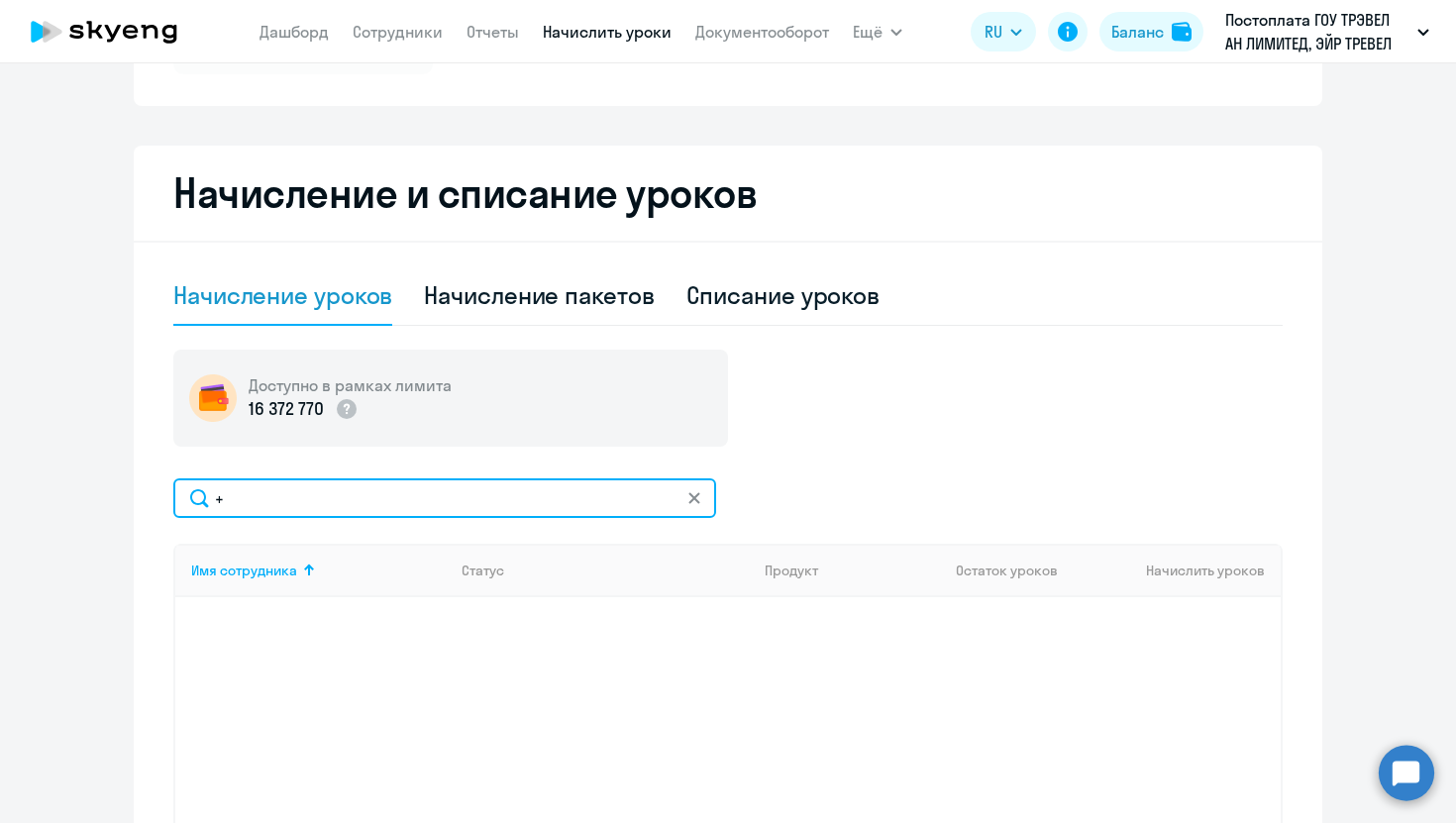 type 